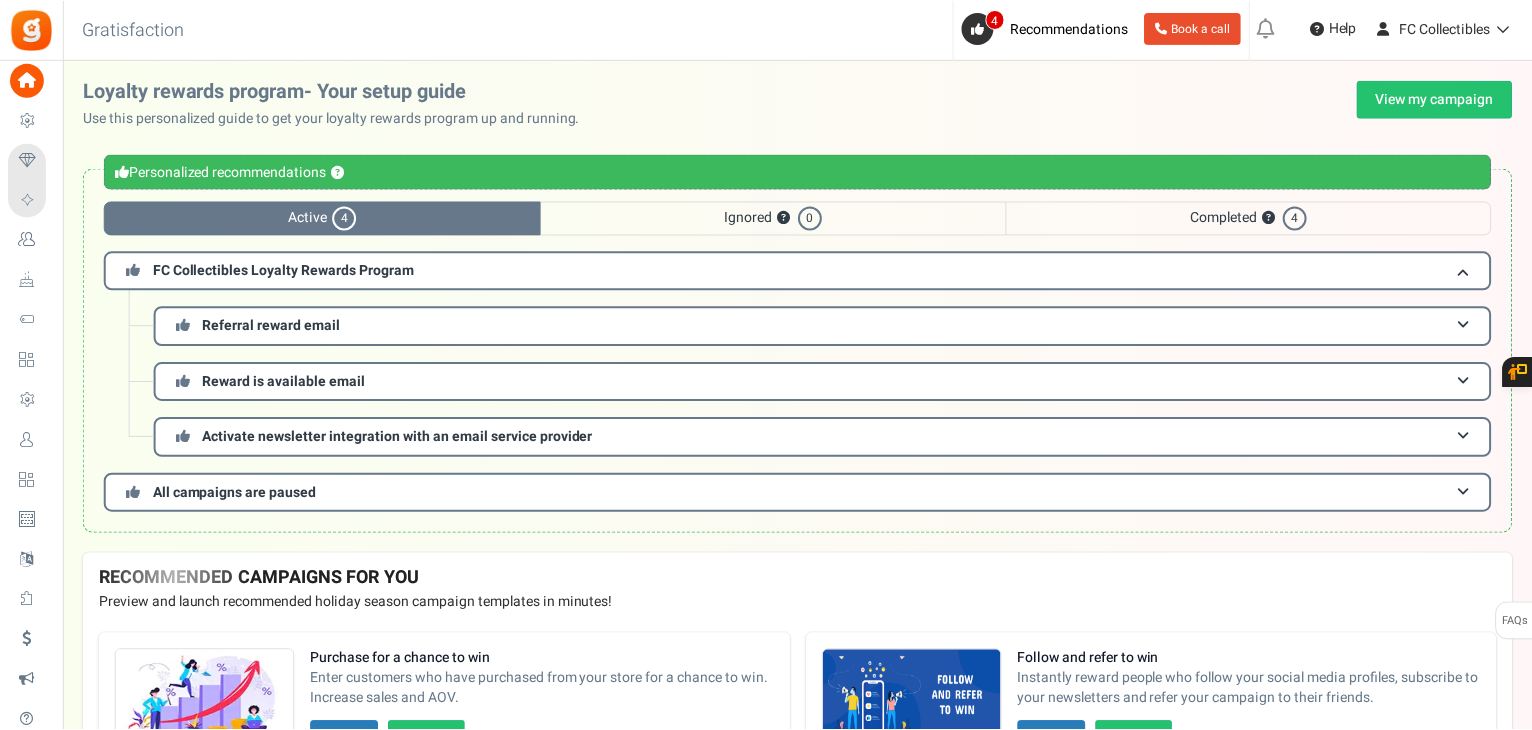scroll, scrollTop: 0, scrollLeft: 0, axis: both 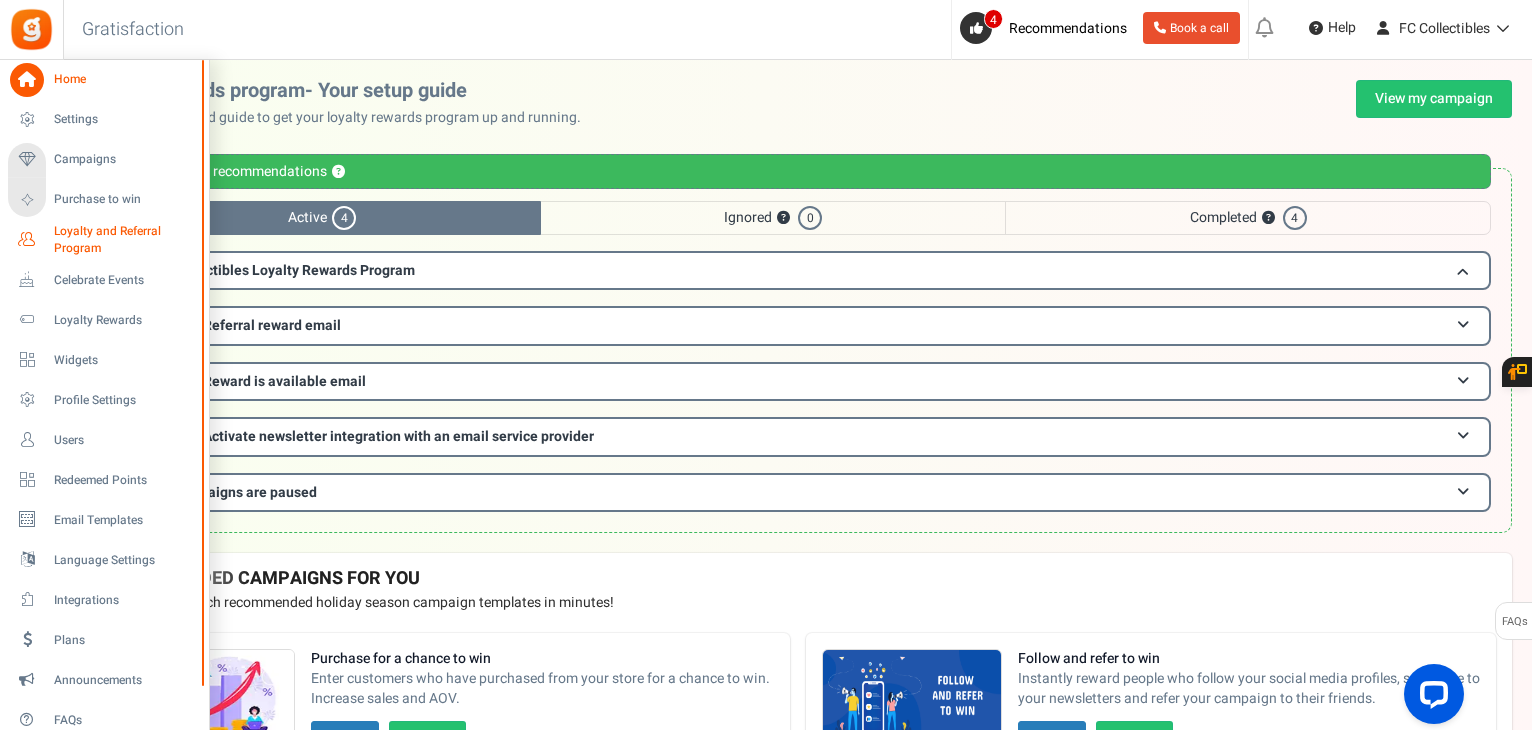 click on "Loyalty and Referral Program" at bounding box center (127, 240) 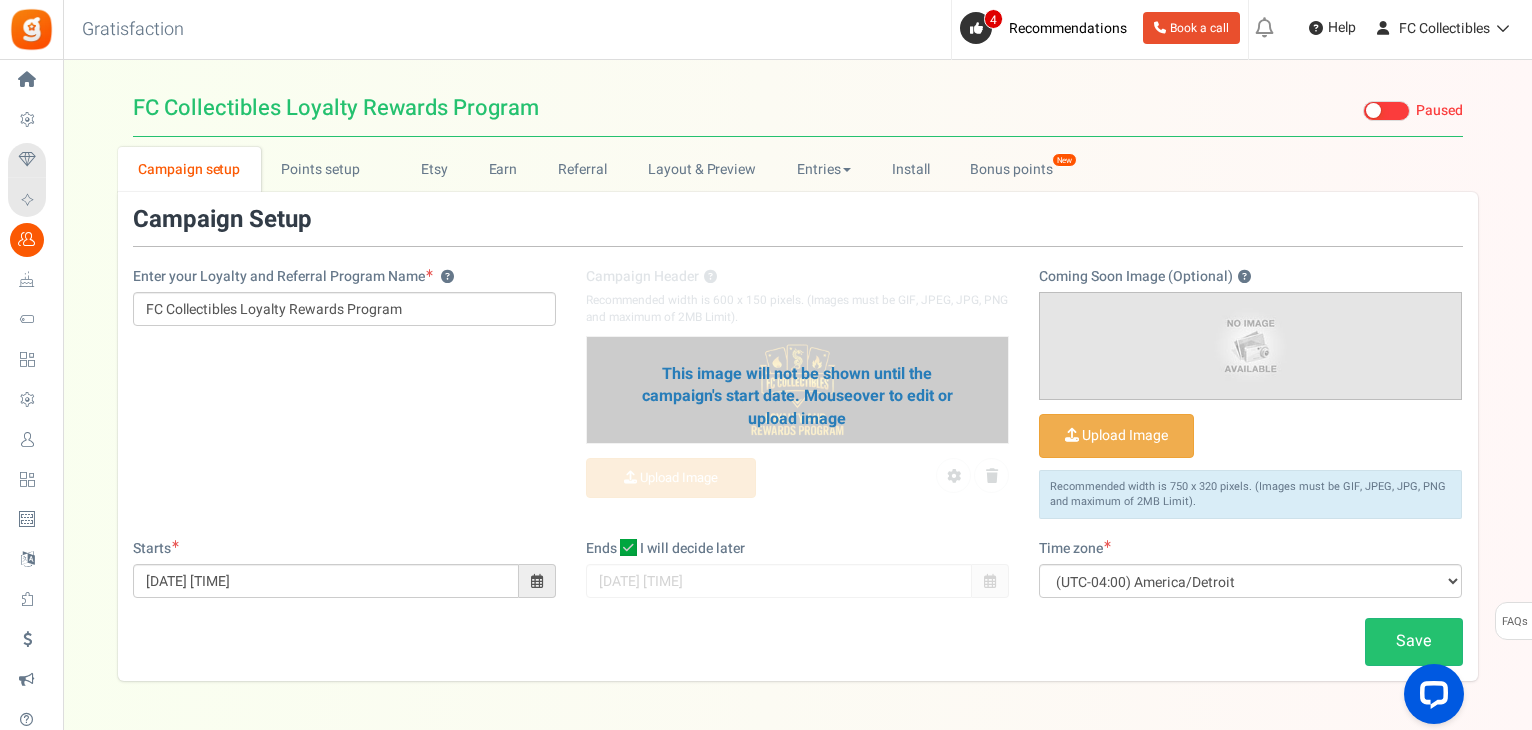scroll, scrollTop: 0, scrollLeft: 0, axis: both 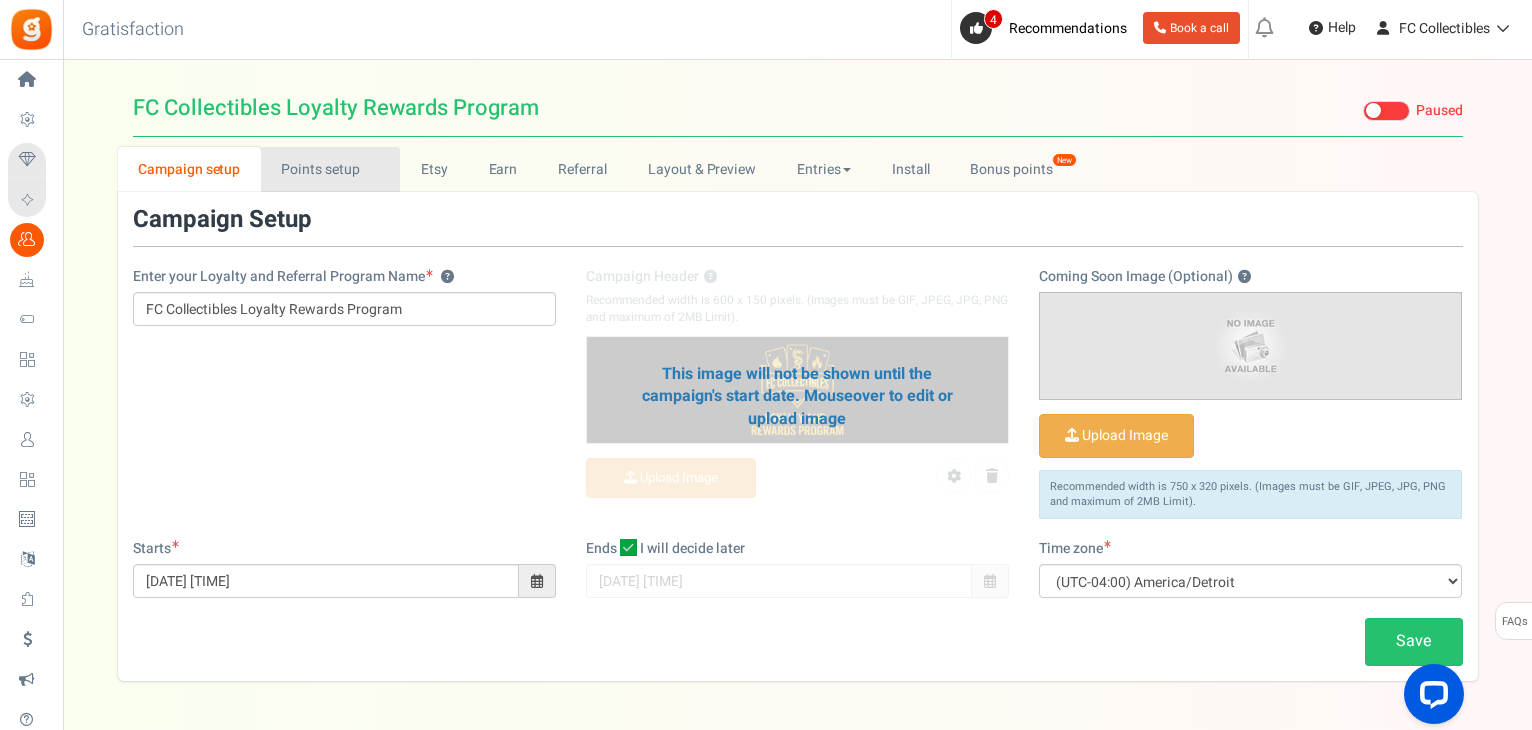 click on "Points setup
New" at bounding box center (330, 169) 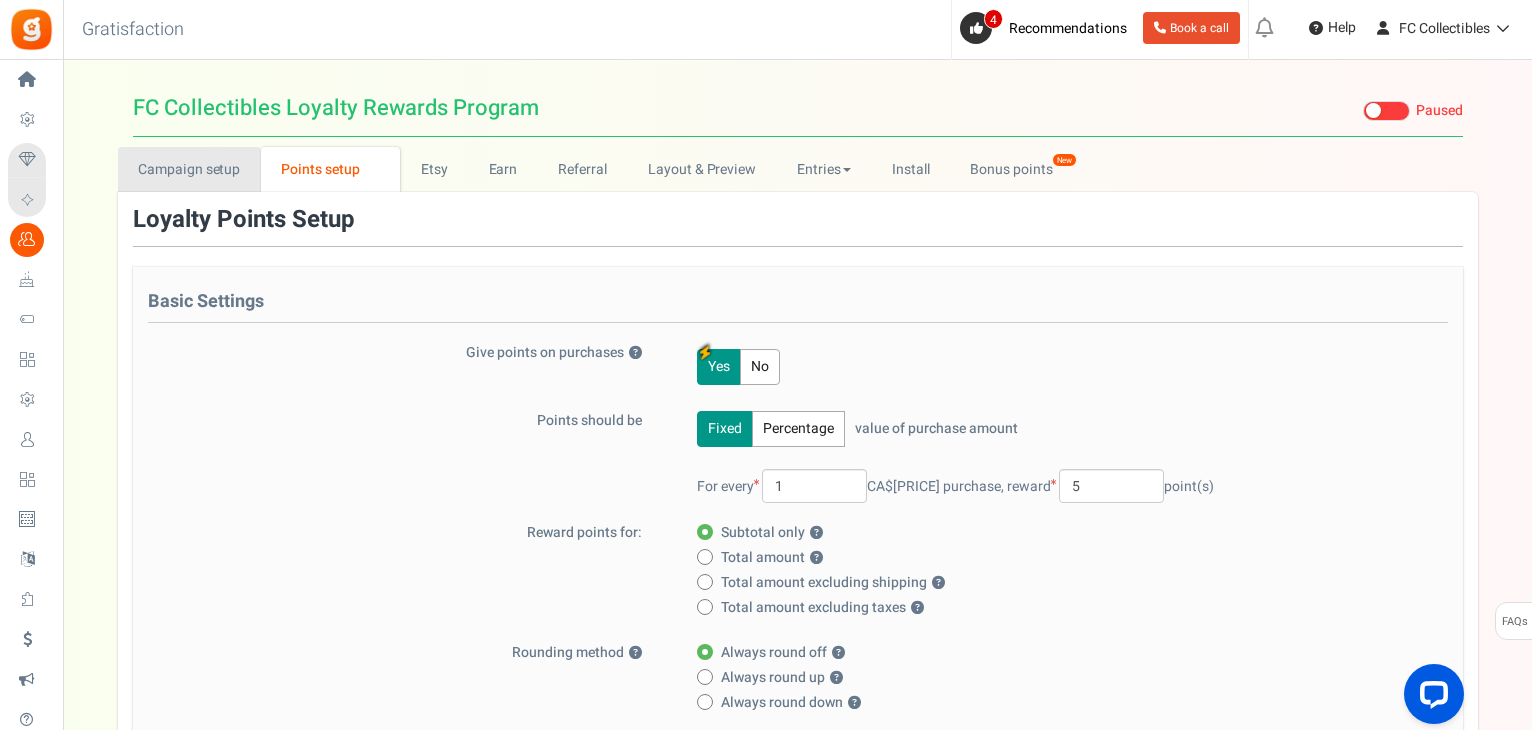 click on "Campaign setup" at bounding box center (189, 169) 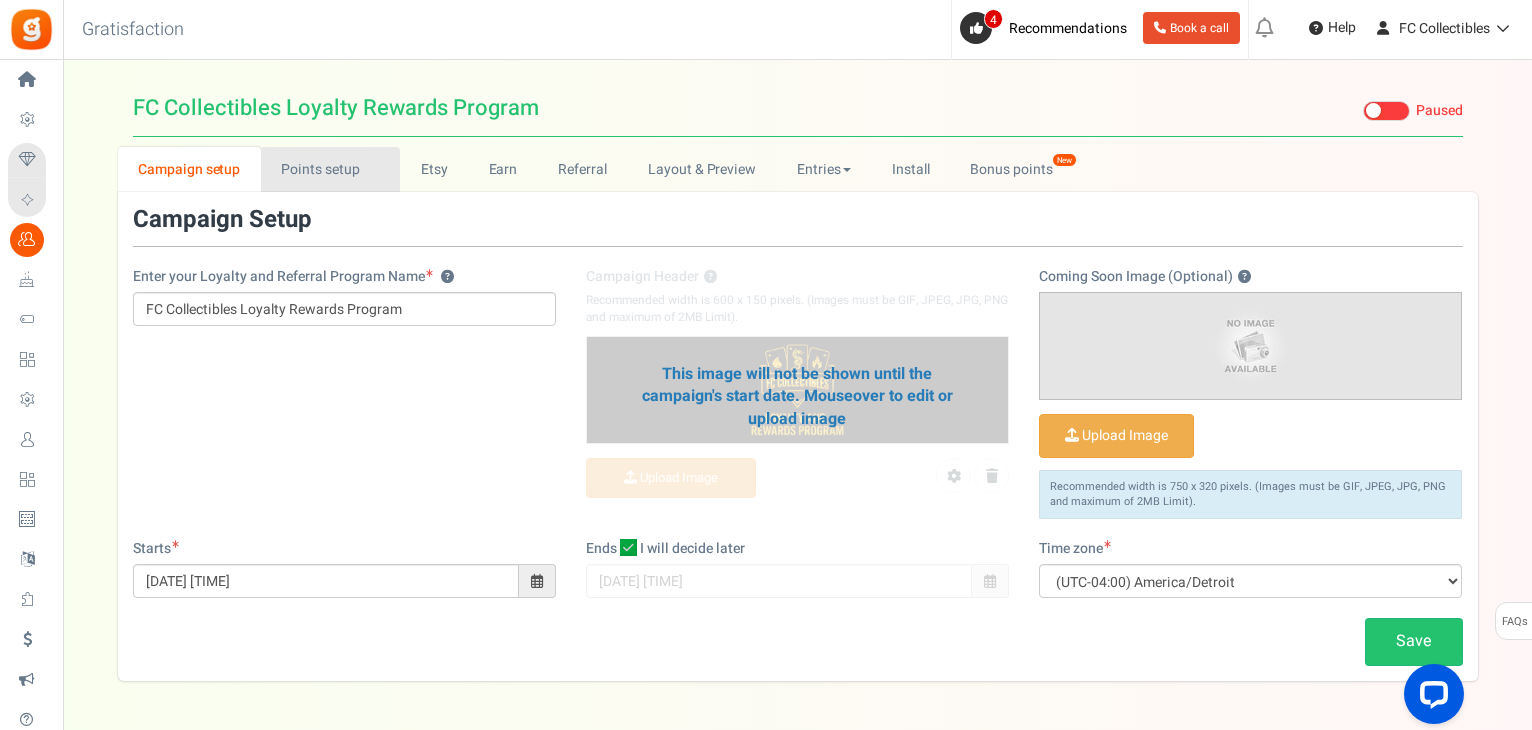 click on "Points setup
New" at bounding box center [330, 169] 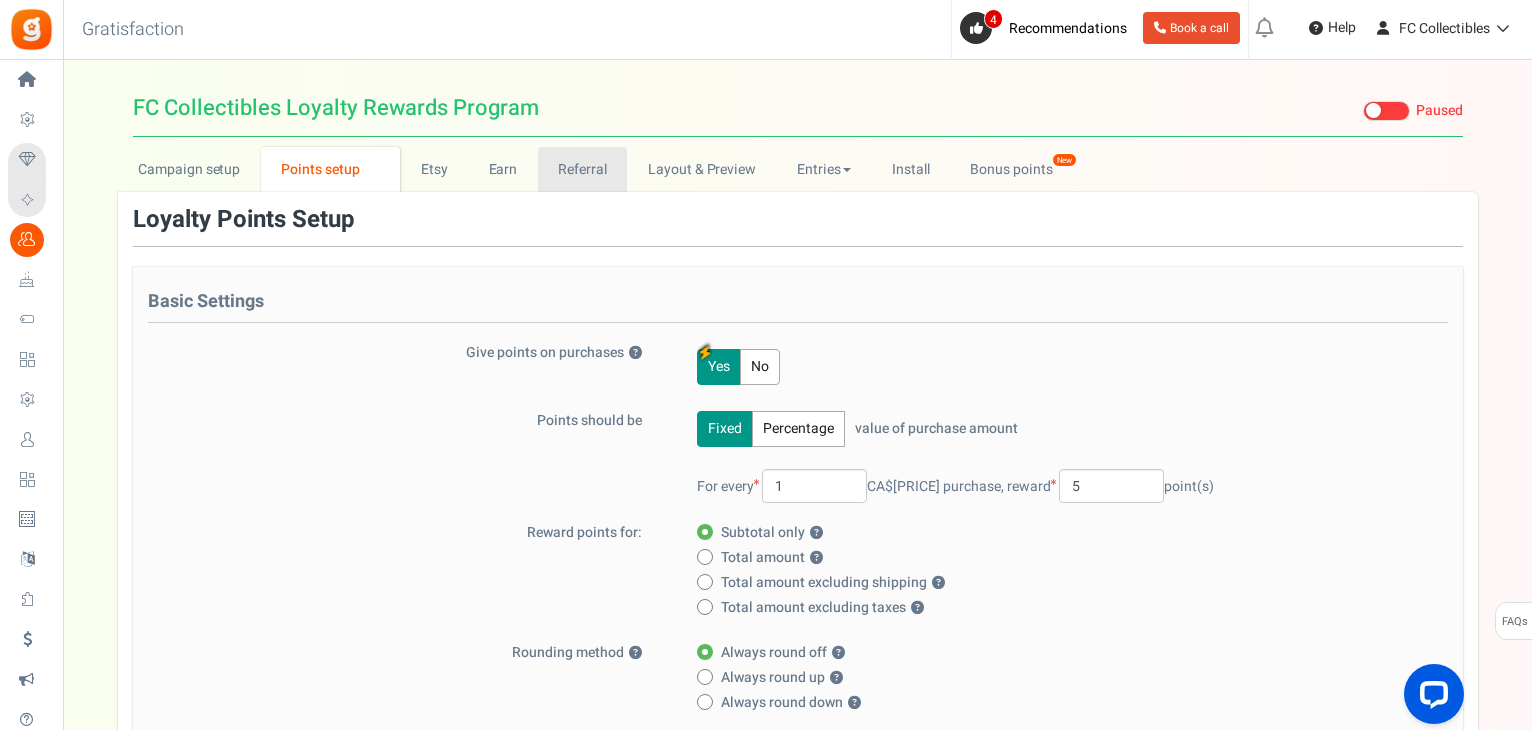 click on "Referral" at bounding box center (583, 169) 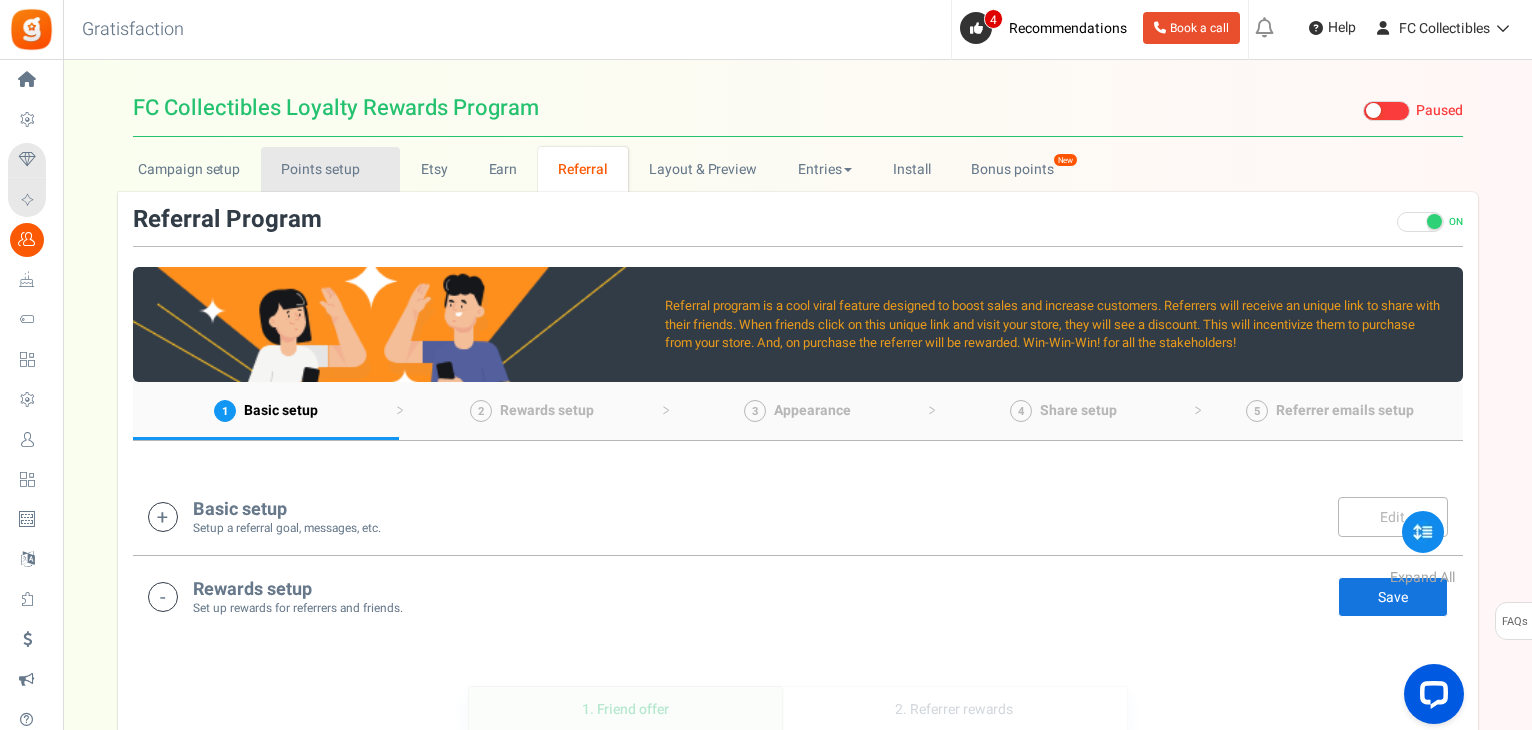 click on "Points setup
New" at bounding box center [330, 169] 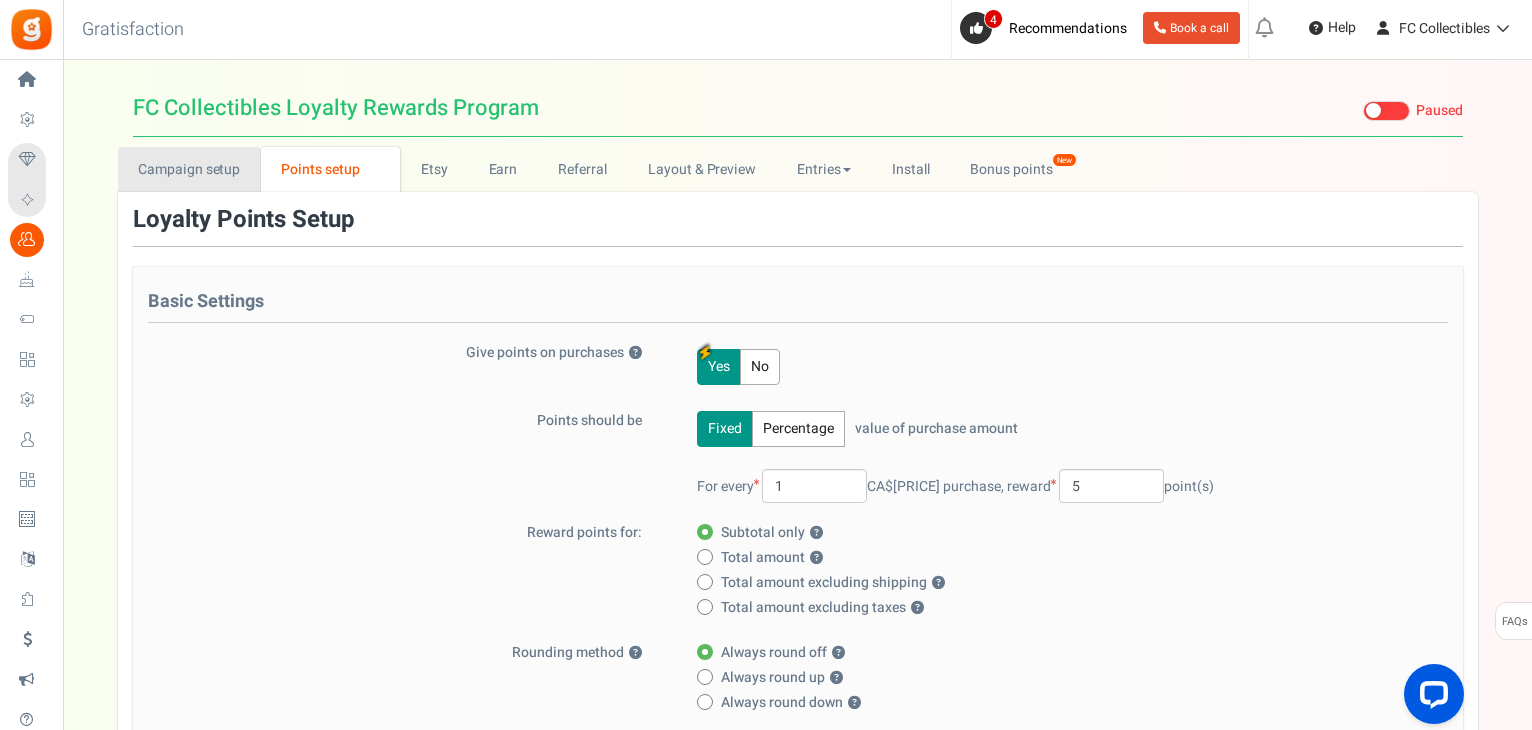 click on "Campaign setup" at bounding box center (189, 169) 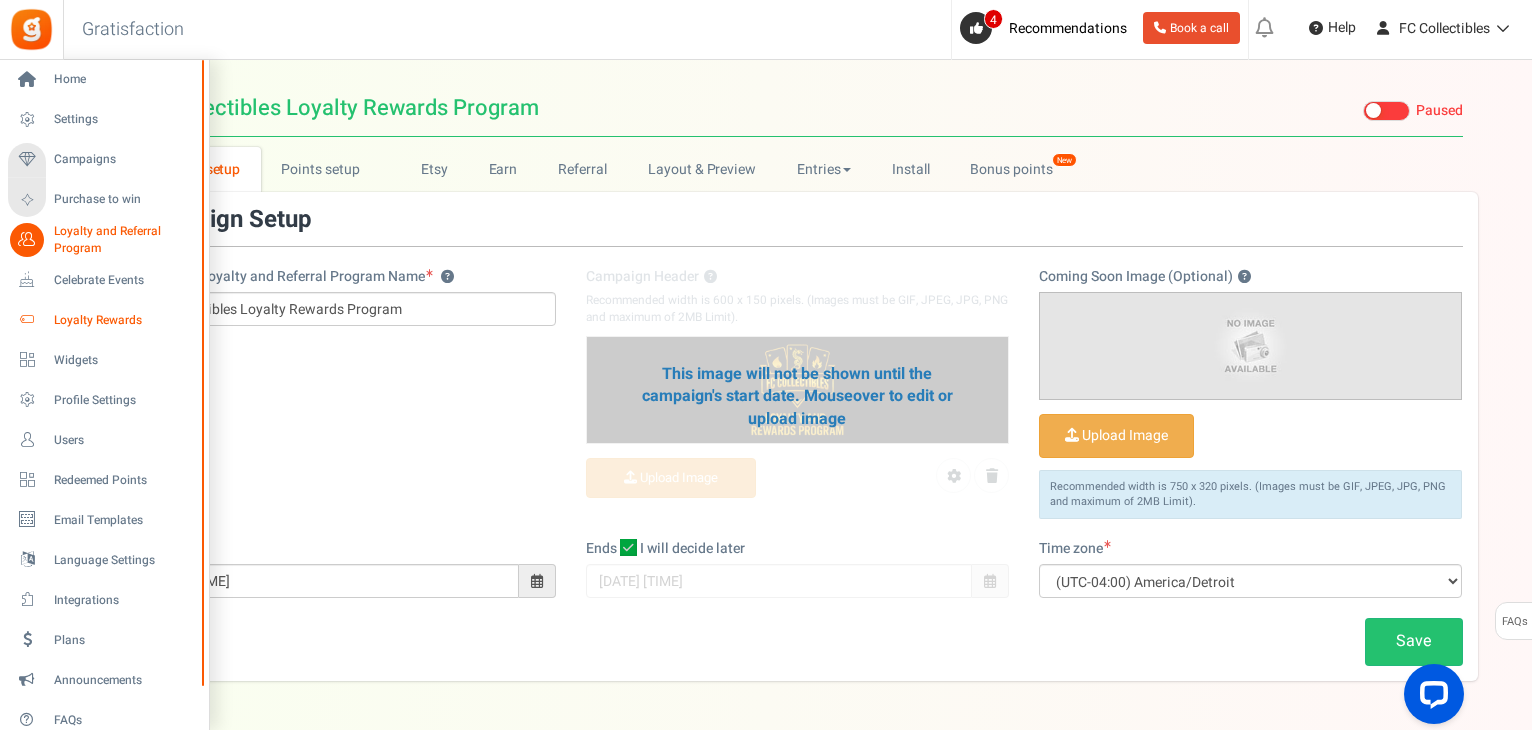 click on "Loyalty Rewards" at bounding box center [104, 320] 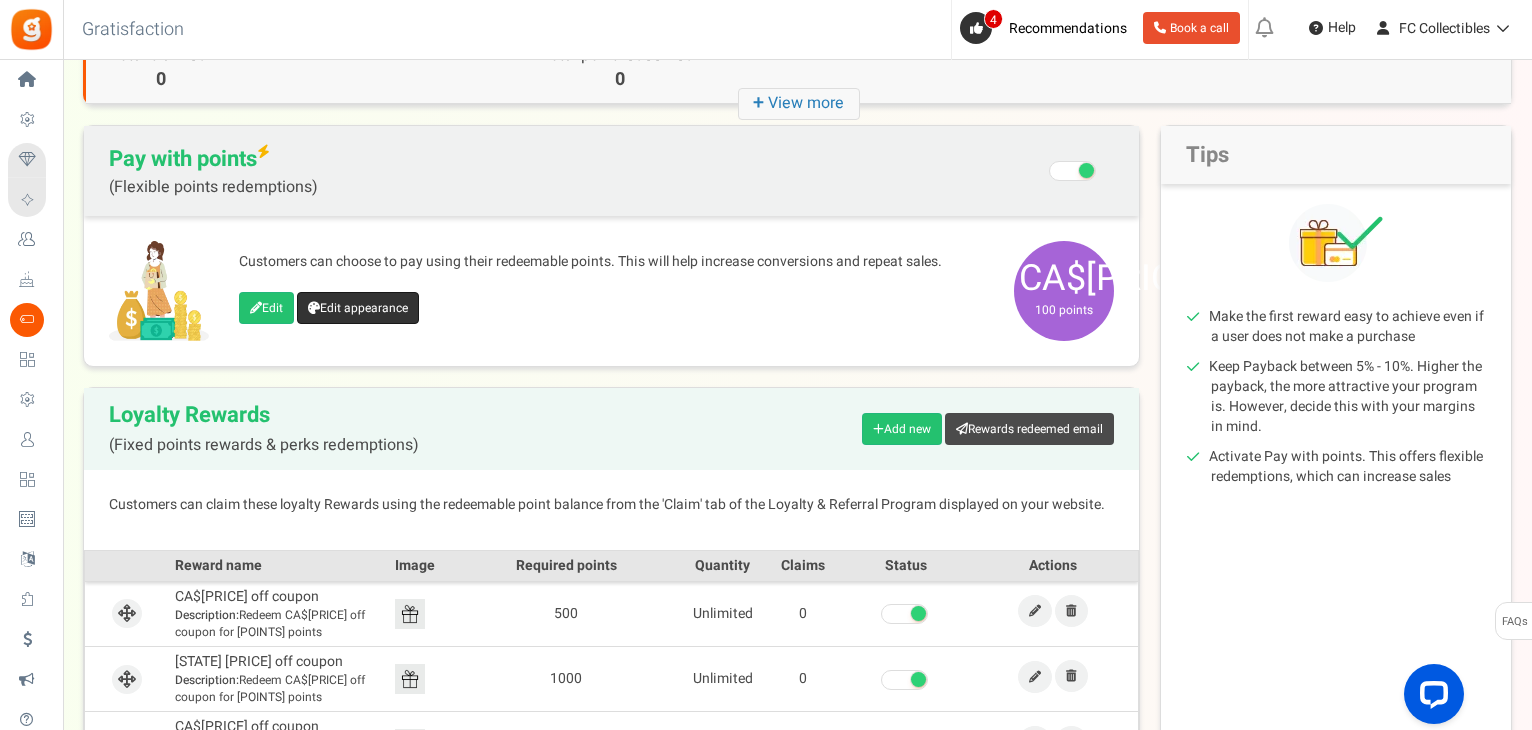 scroll, scrollTop: 0, scrollLeft: 0, axis: both 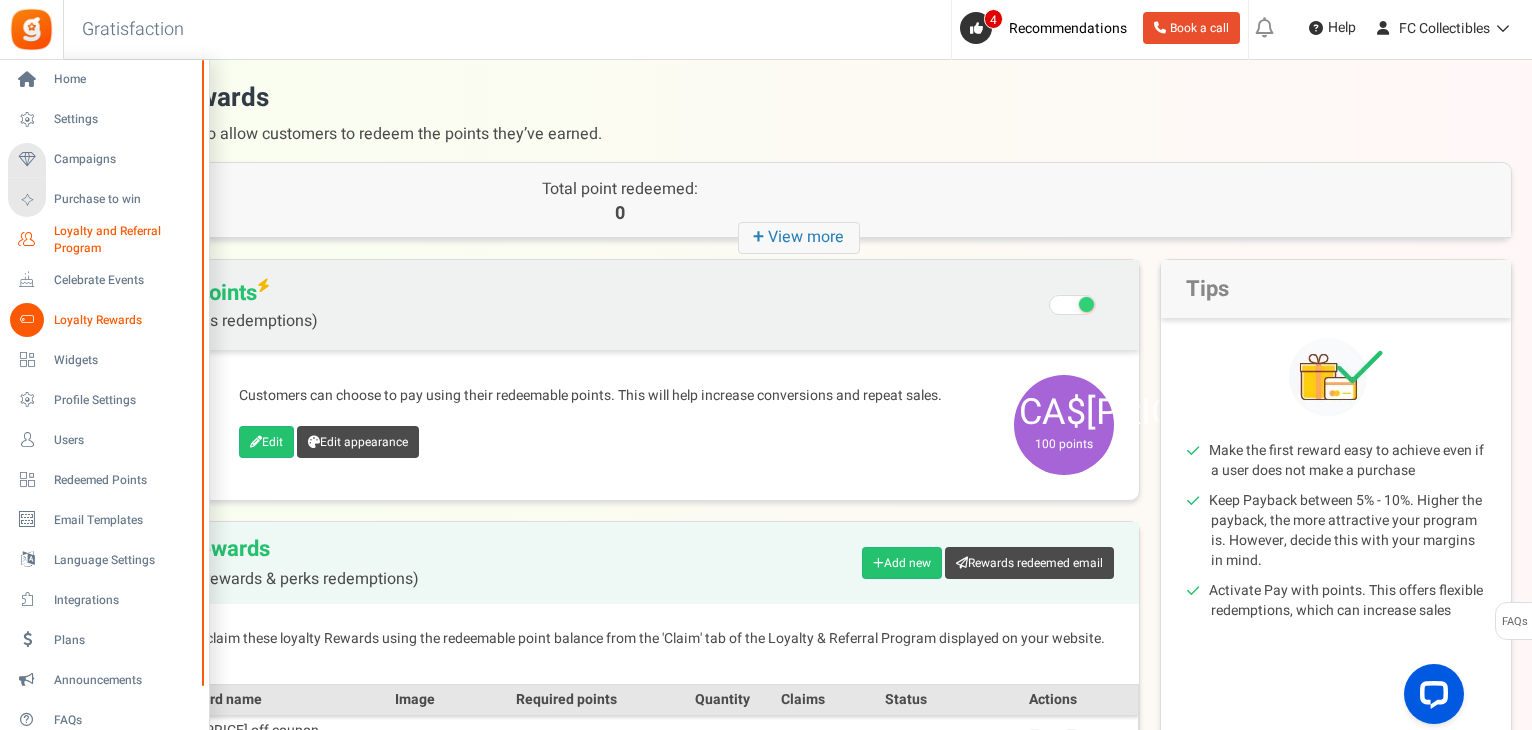 click on "Loyalty and Referral Program" at bounding box center [127, 240] 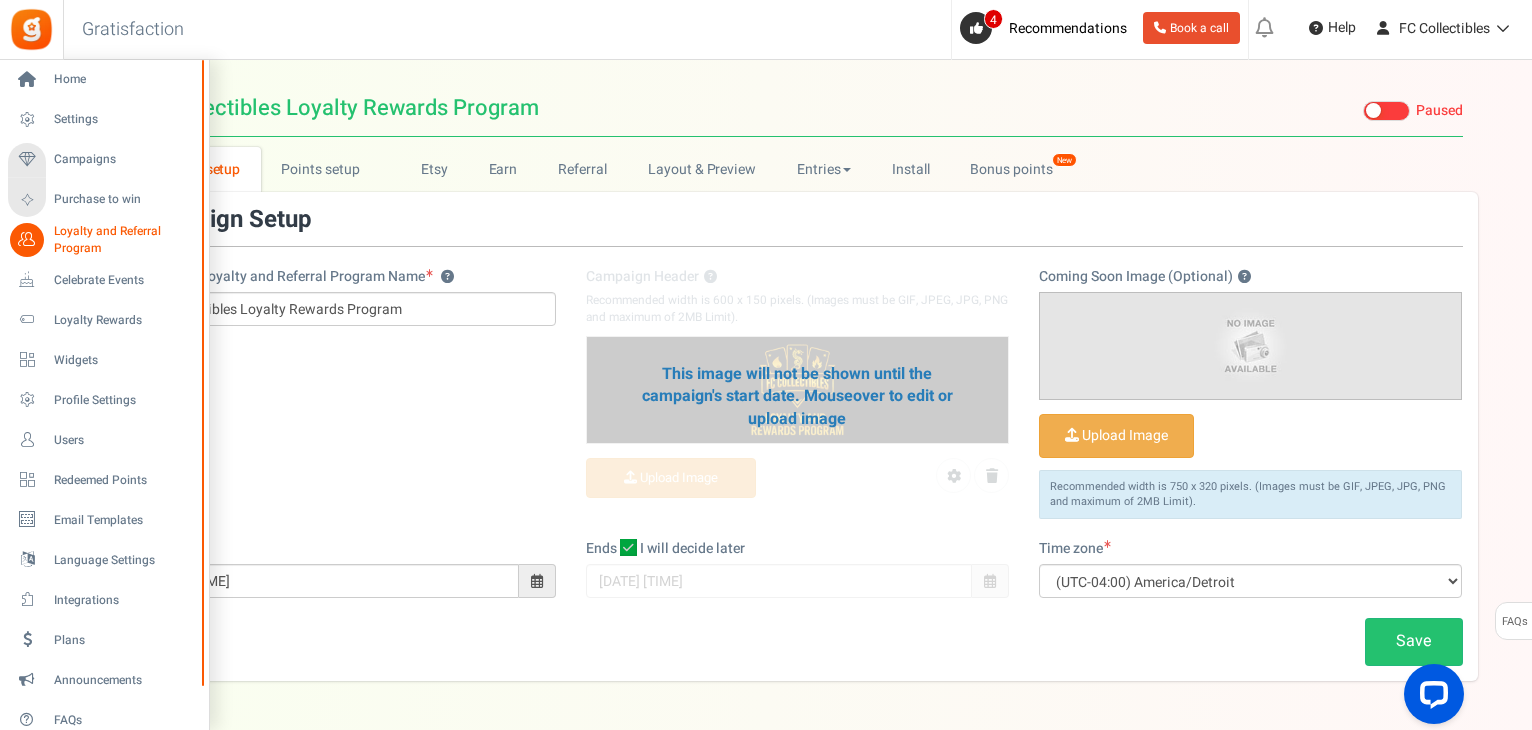 scroll, scrollTop: 0, scrollLeft: 0, axis: both 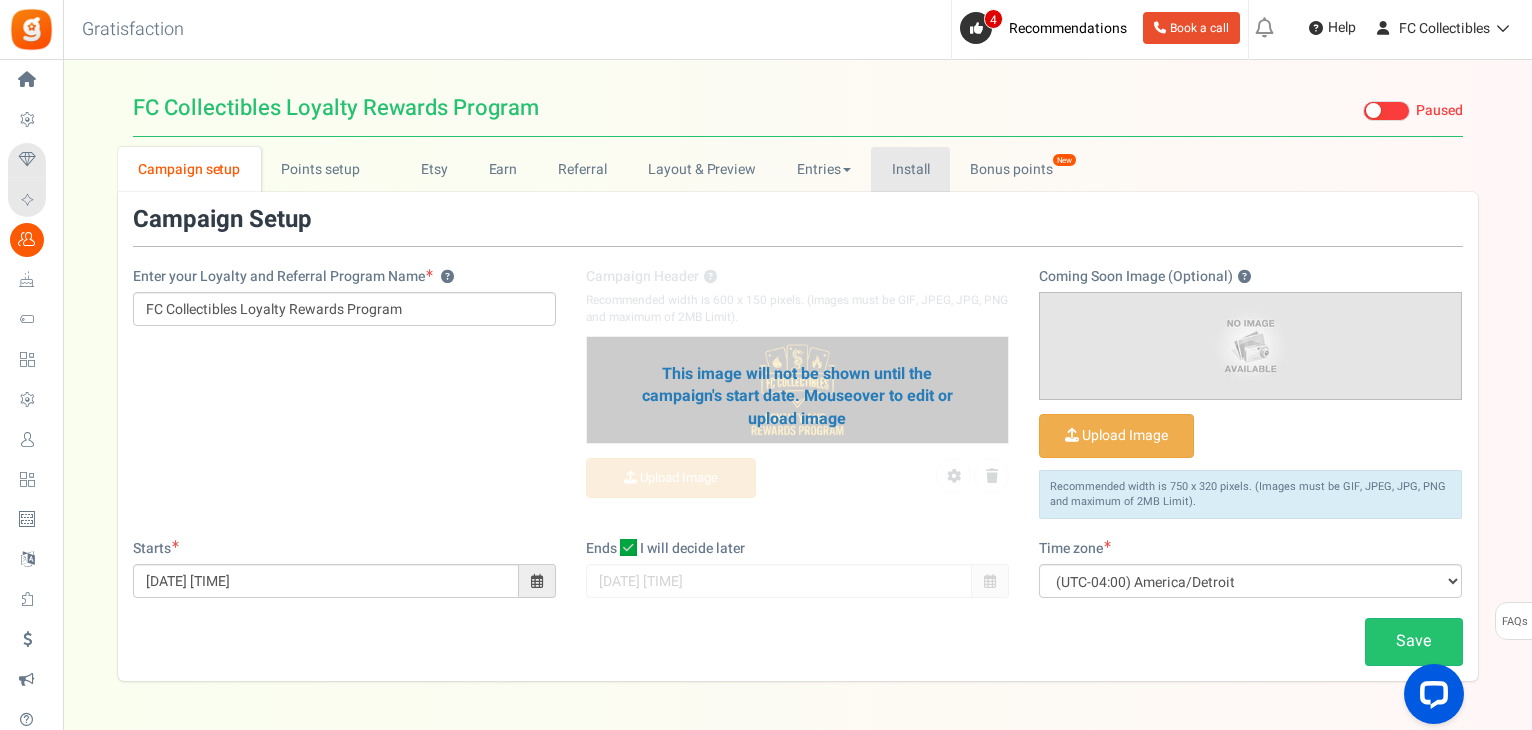click on "Install" at bounding box center (910, 169) 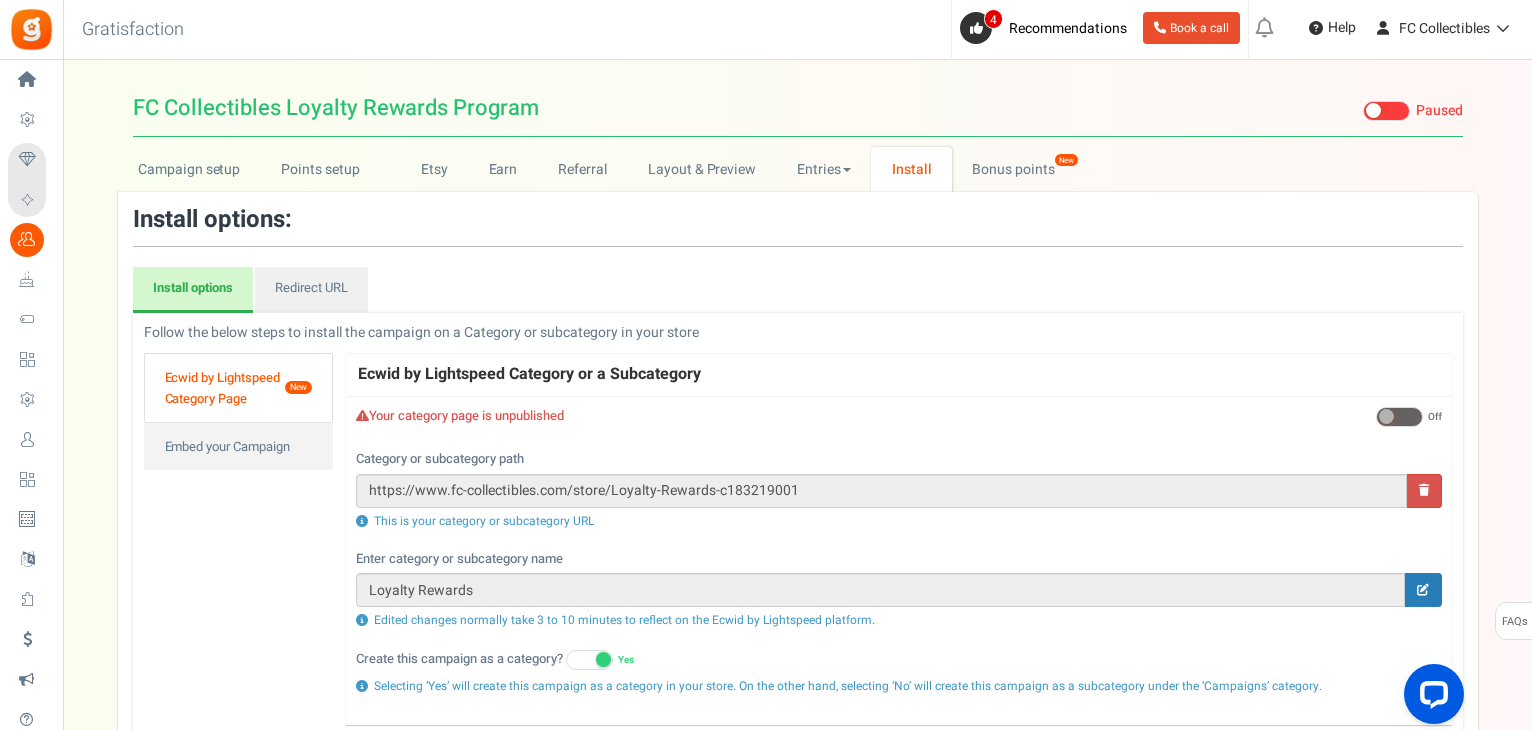 click on "Ecwid by Lightspeed  Category Page  New" at bounding box center (239, 387) 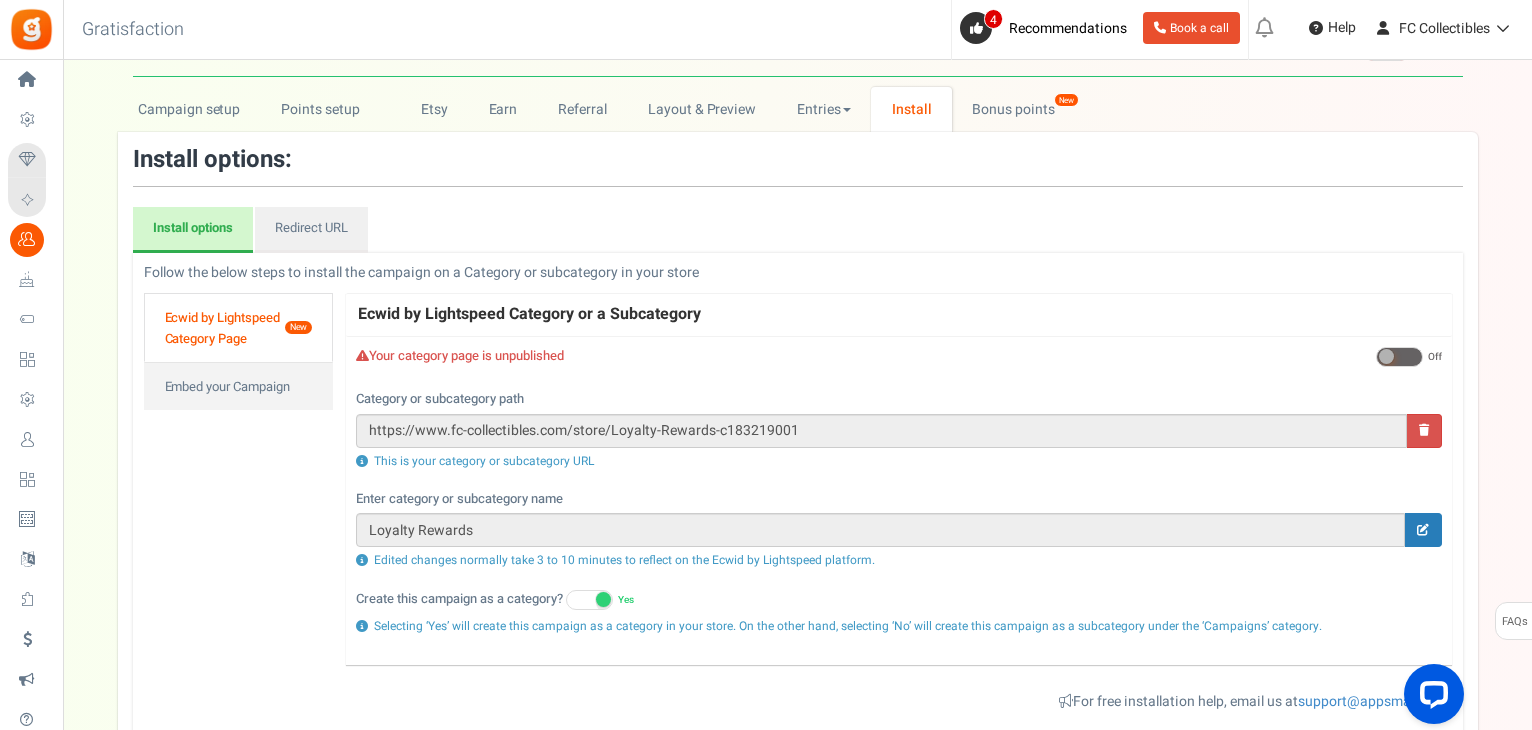 scroll, scrollTop: 0, scrollLeft: 0, axis: both 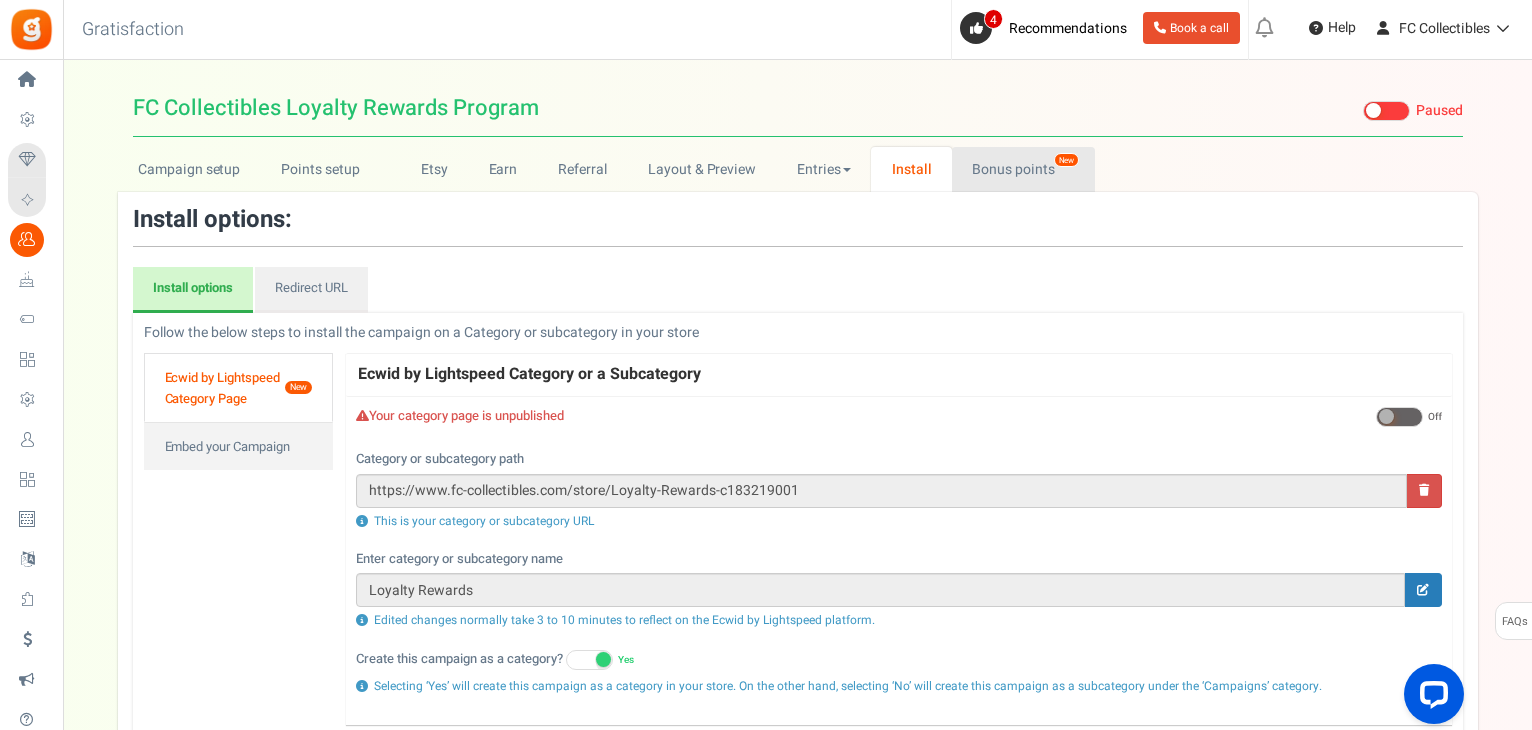 click on "Bonus points
New" at bounding box center (1023, 169) 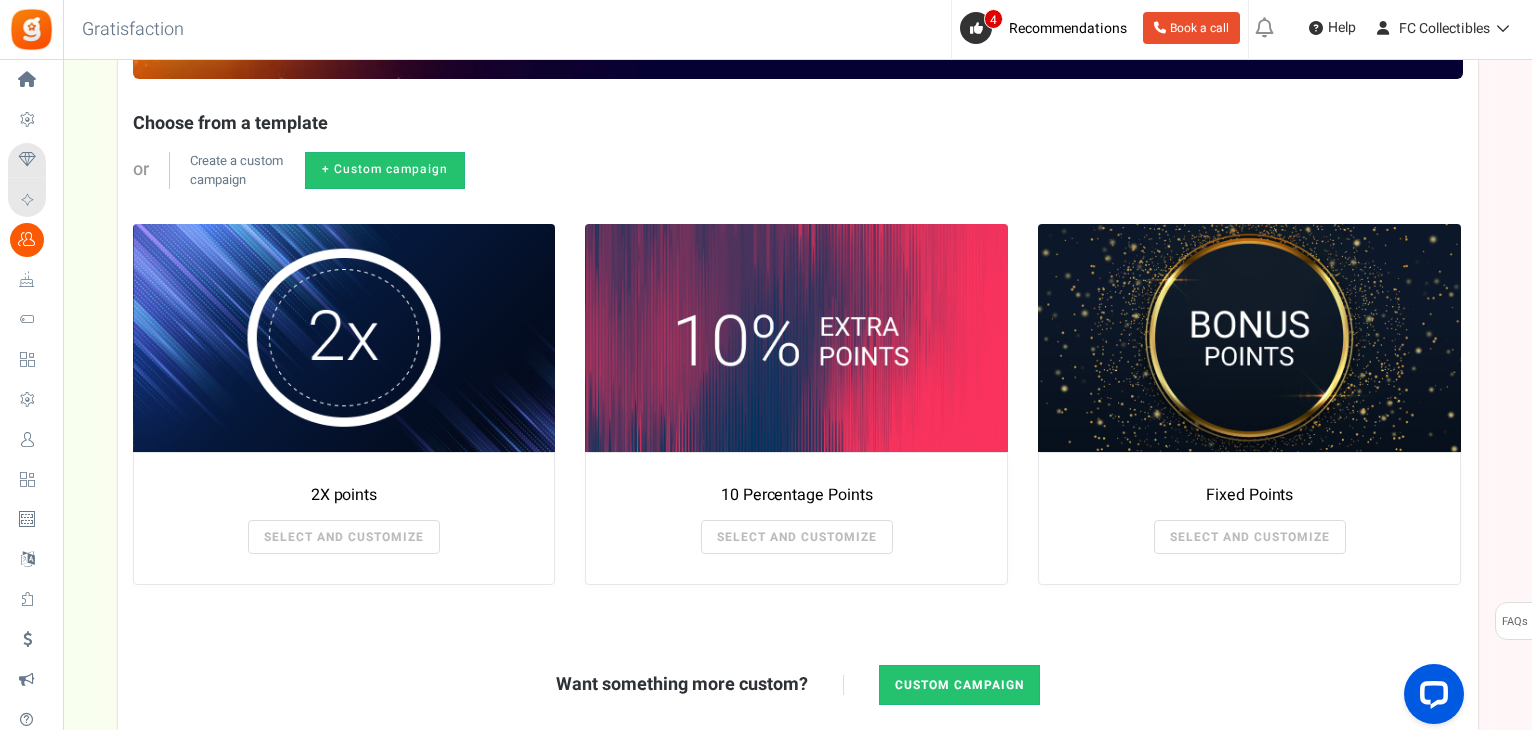 scroll, scrollTop: 0, scrollLeft: 0, axis: both 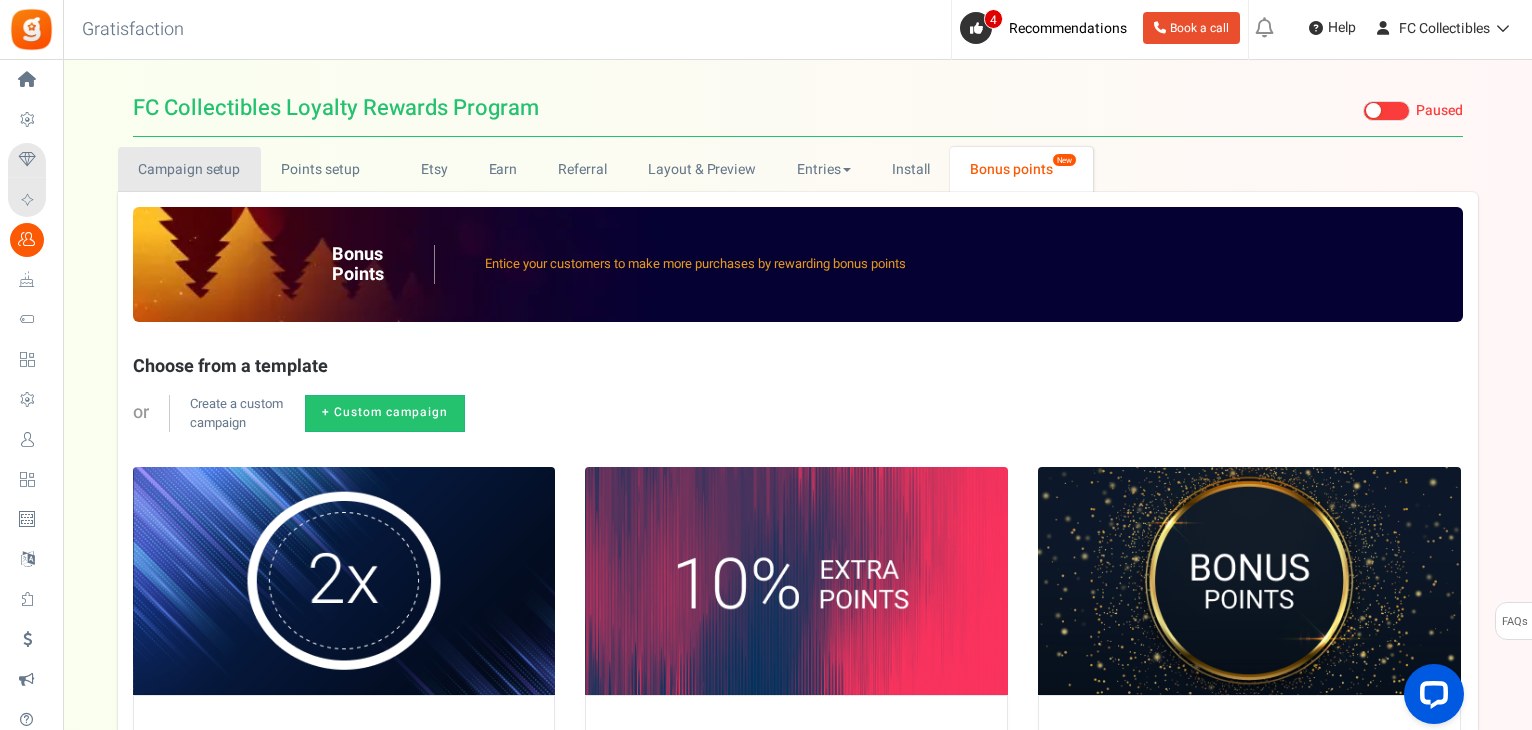 click on "Campaign setup" at bounding box center (189, 169) 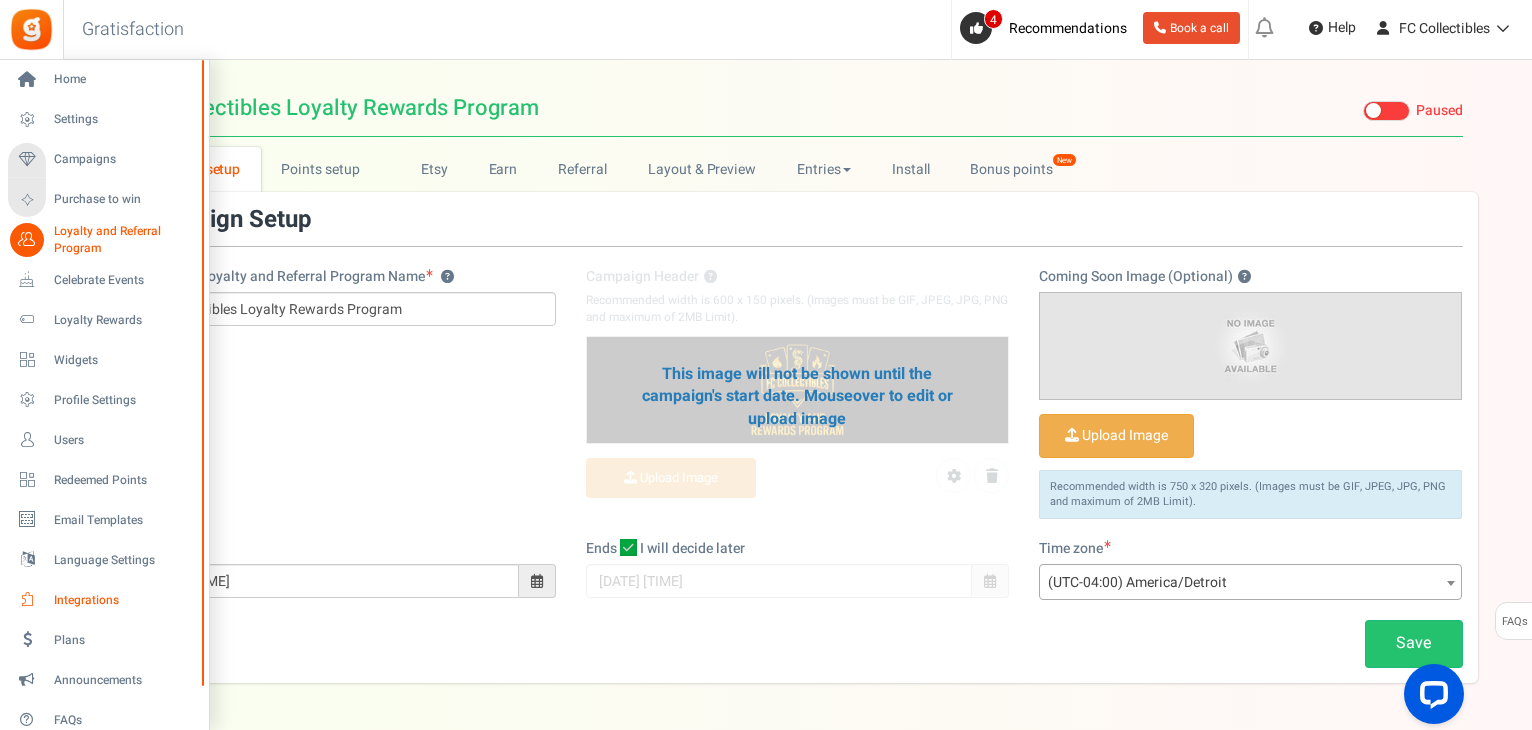 click on "Integrations" at bounding box center [124, 600] 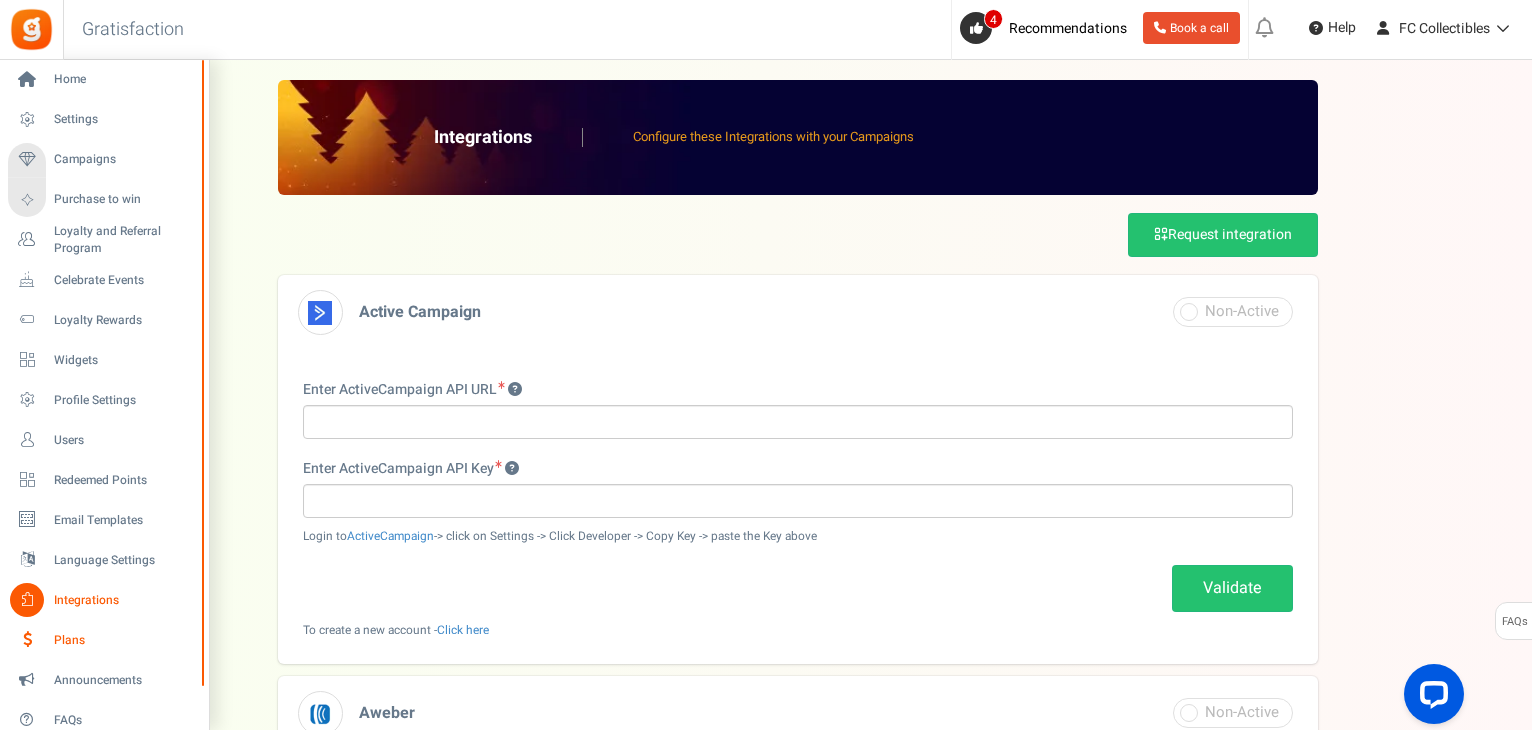 click on "Plans" at bounding box center [124, 640] 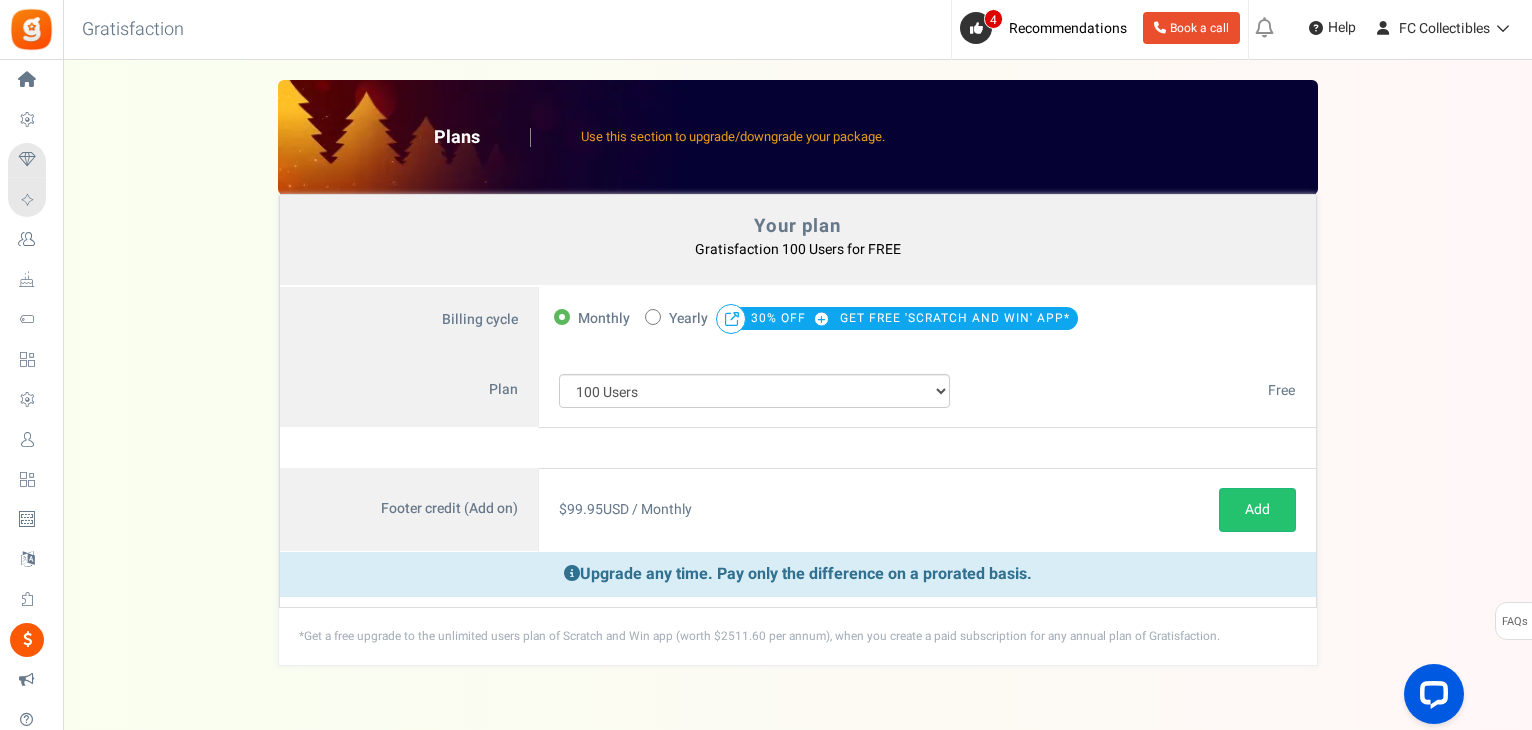 click on "Loyalty and Referral Program" at bounding box center (0, 0) 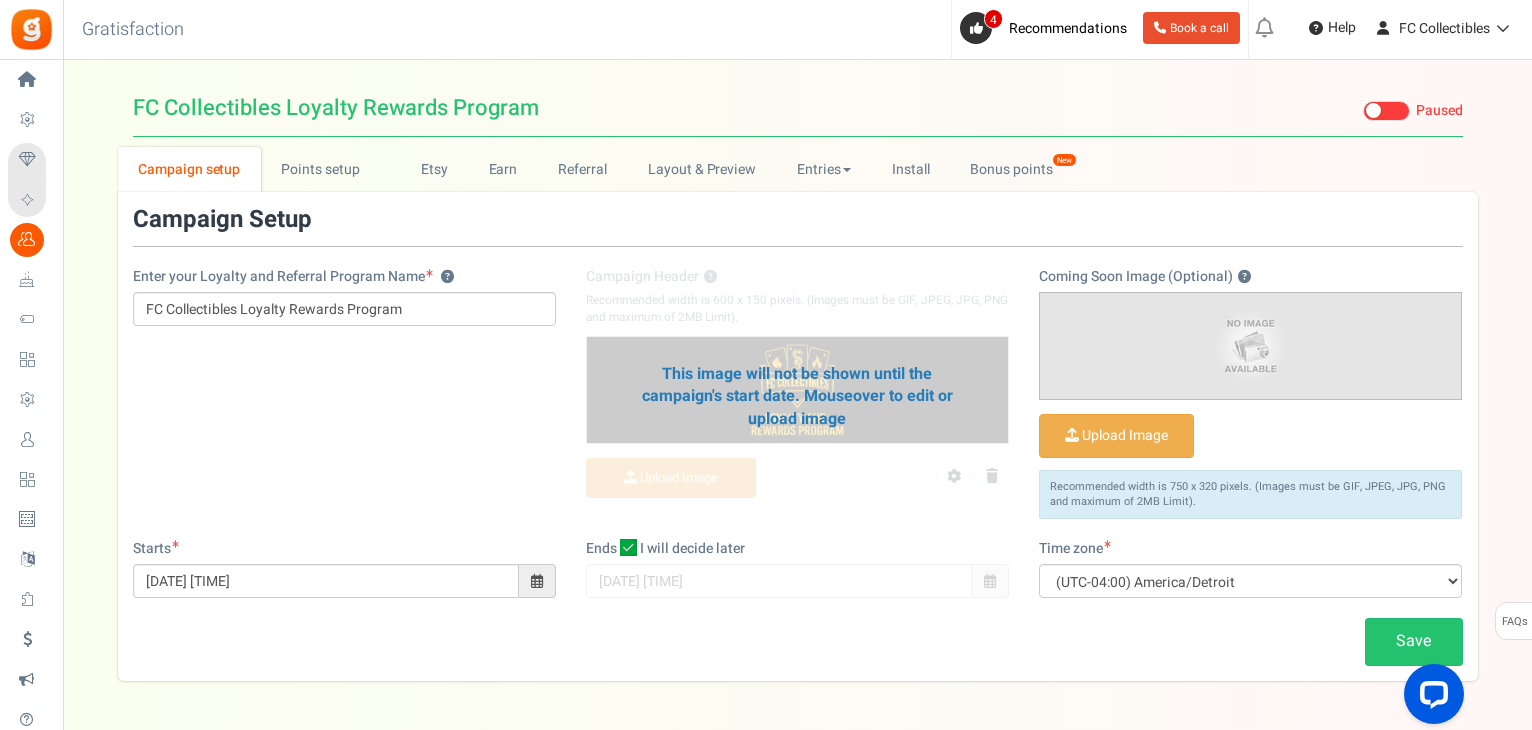 scroll, scrollTop: 0, scrollLeft: 0, axis: both 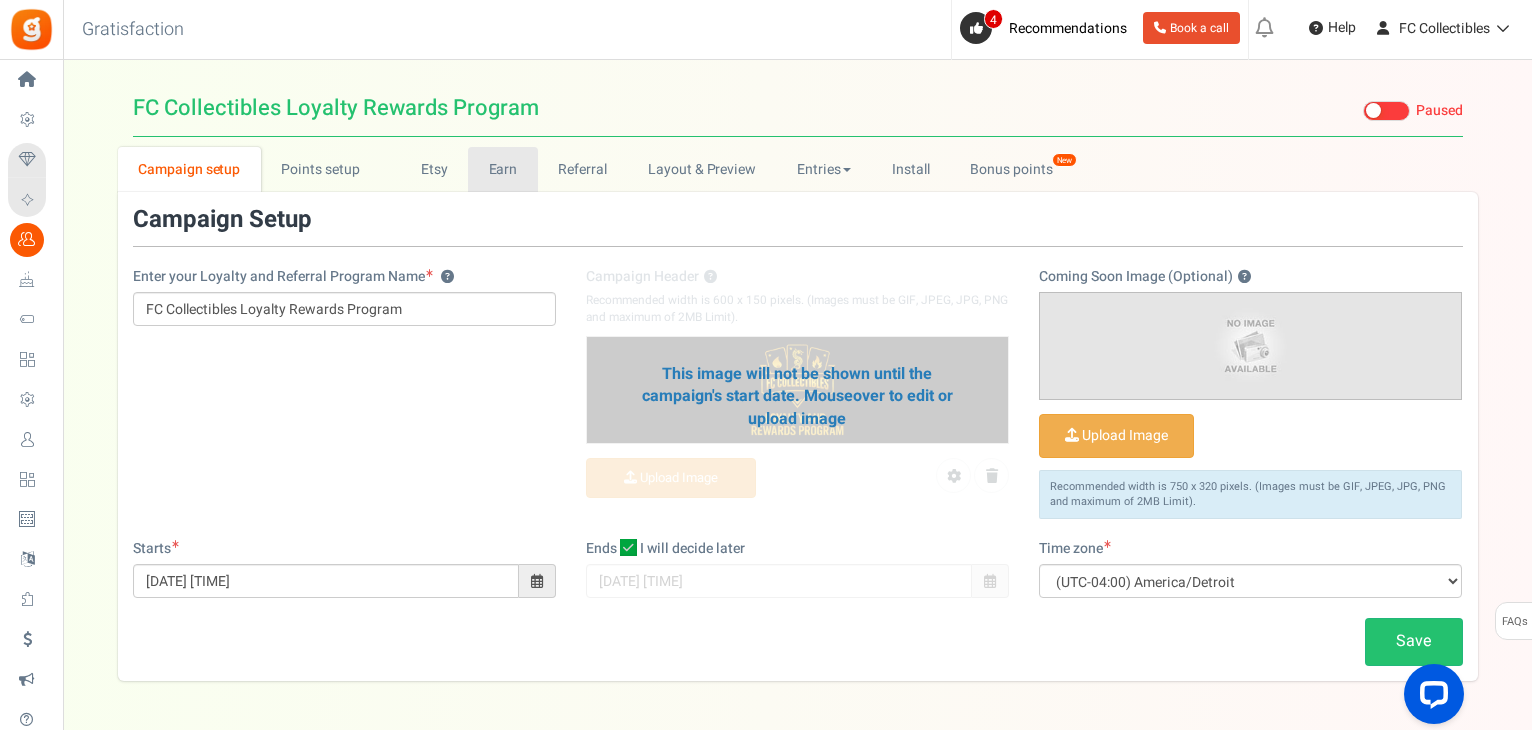 click on "Earn" at bounding box center (503, 169) 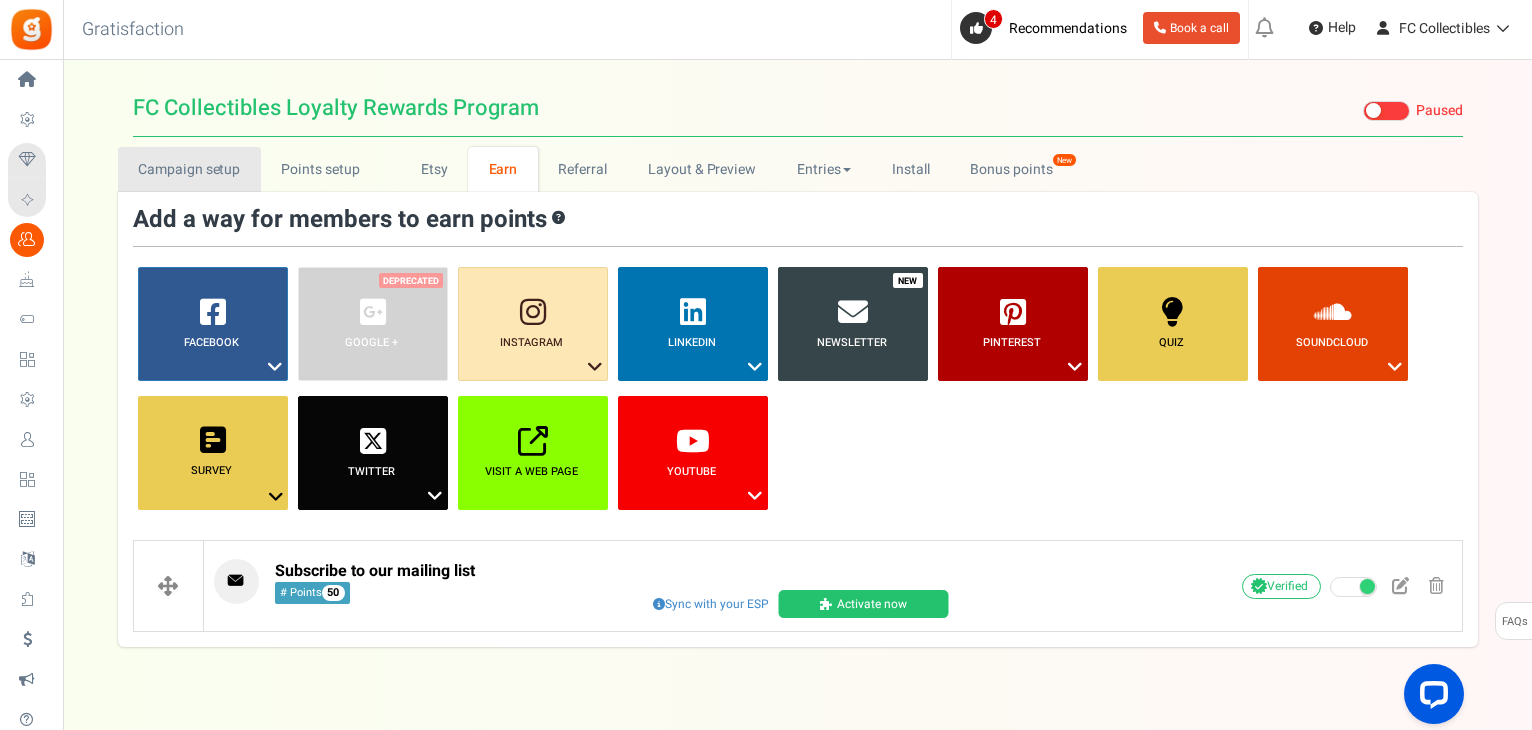 click on "Campaign setup" at bounding box center (189, 169) 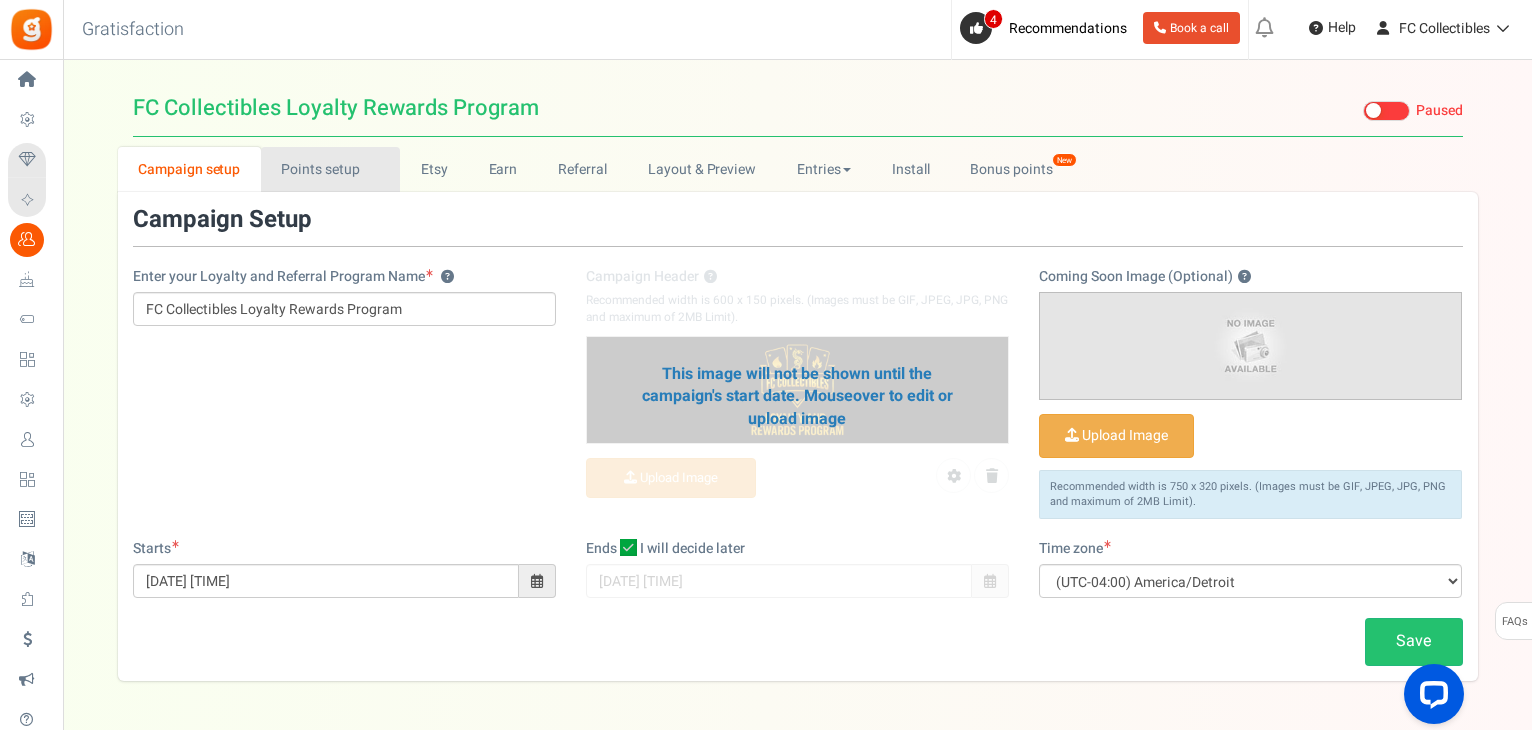click on "Points setup
New" at bounding box center [330, 169] 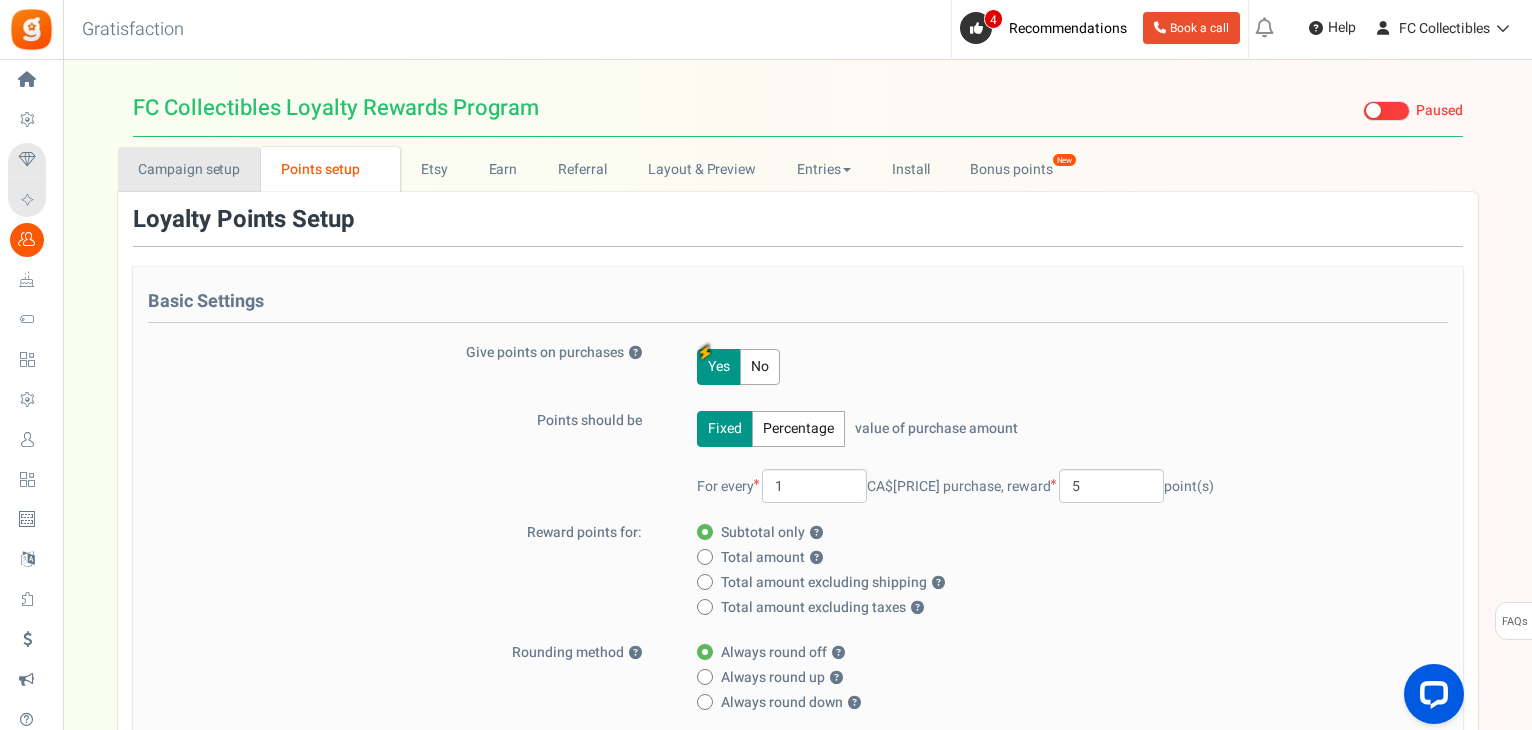click on "Campaign setup" at bounding box center (189, 169) 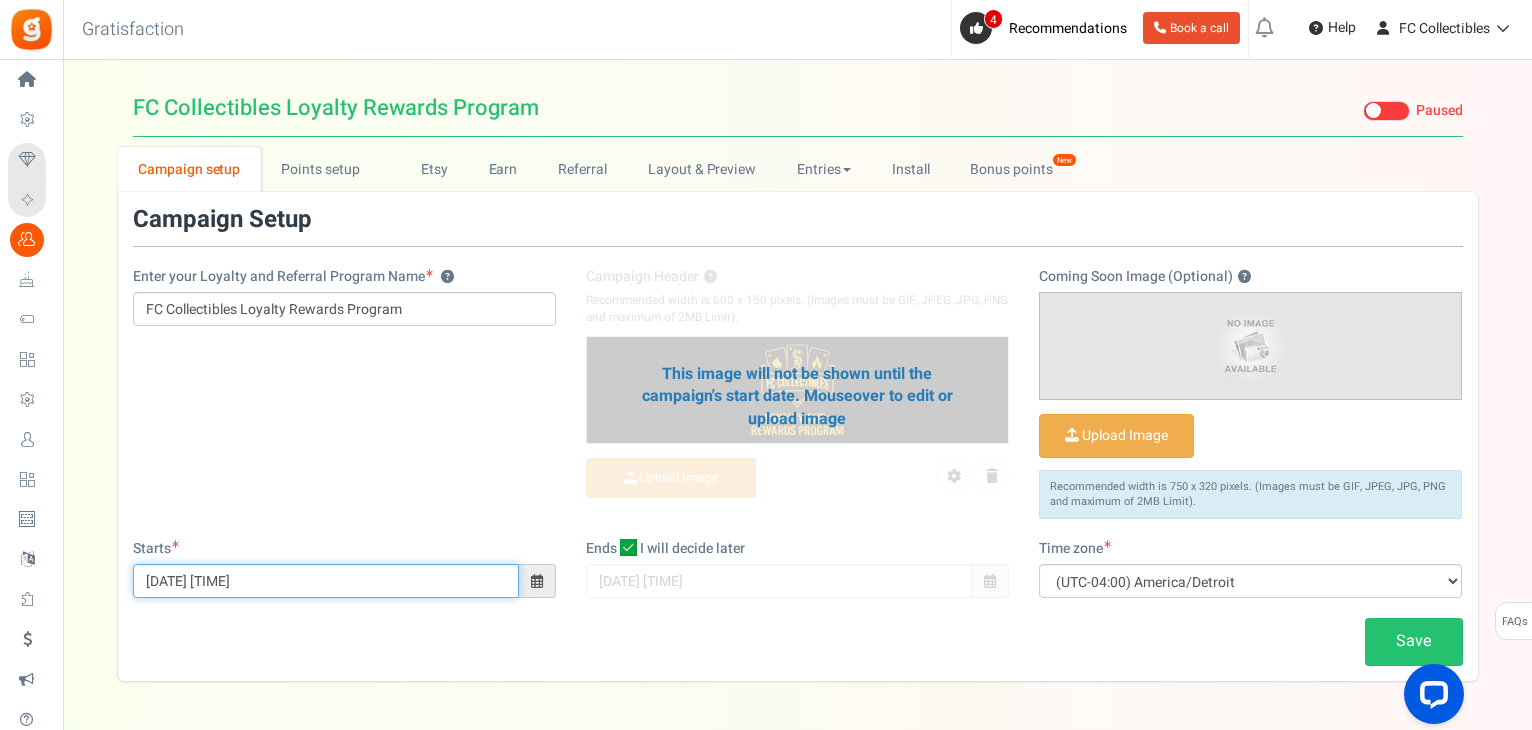 click on "[DATE] [TIME]" at bounding box center (326, 581) 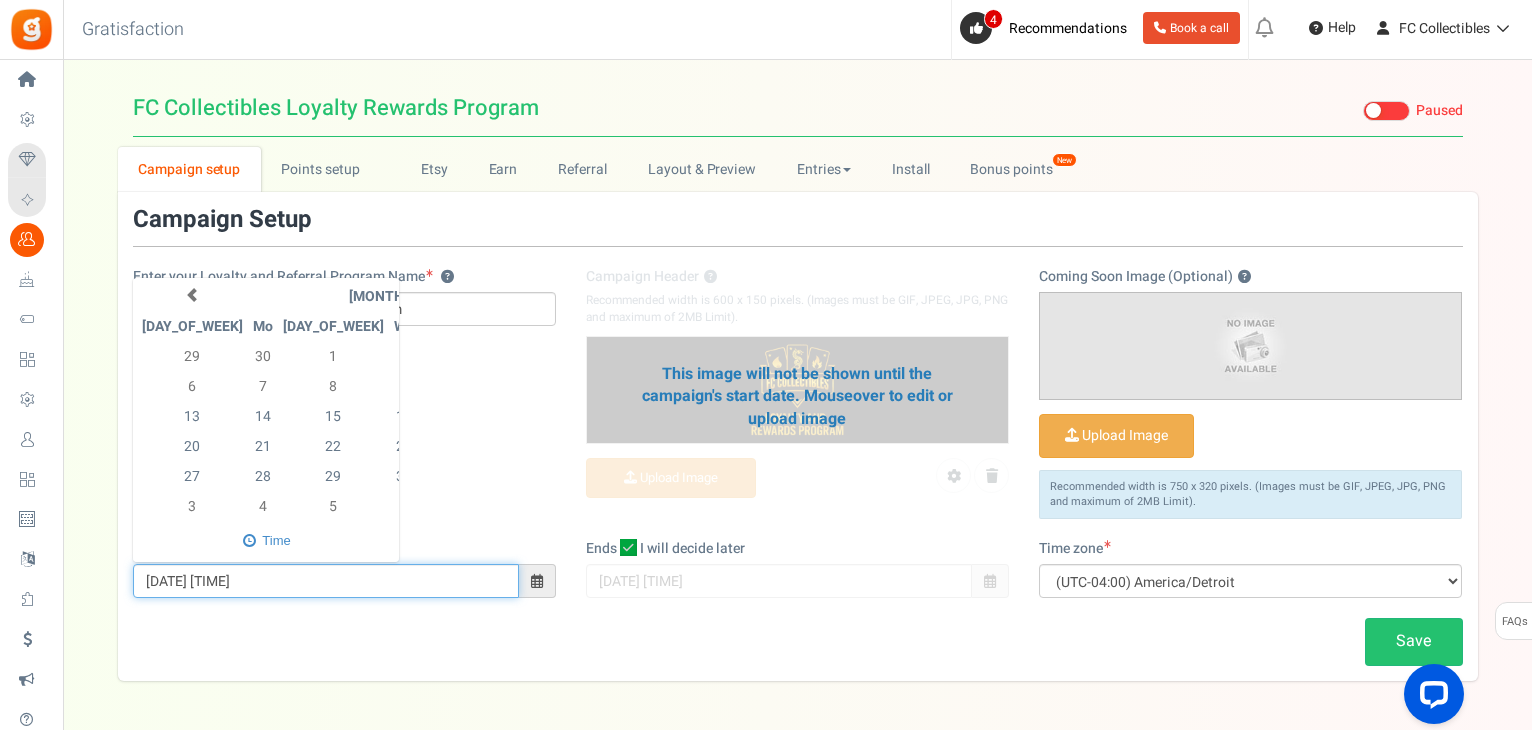 click on "1" at bounding box center [543, 477] 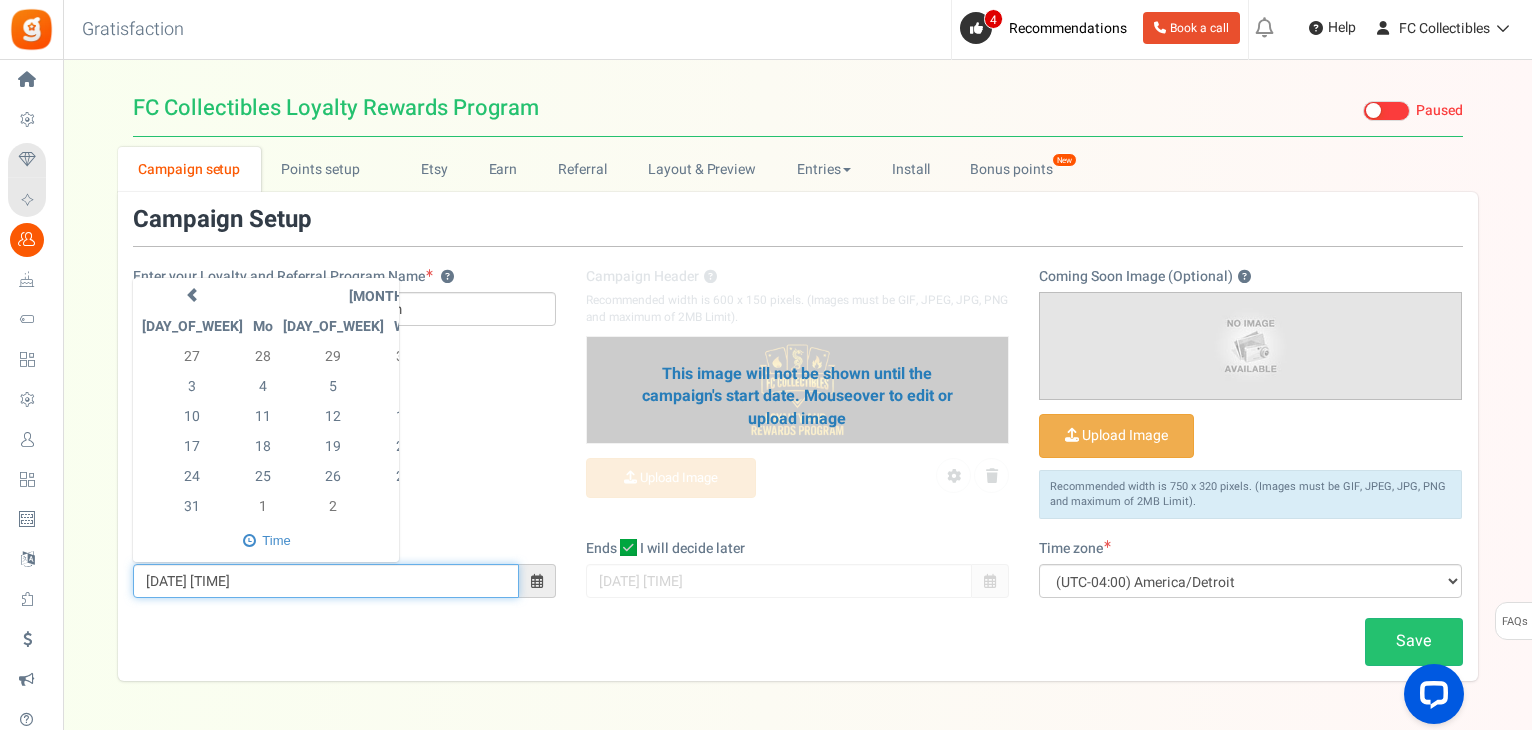 click on "[DATE] [TIME]" at bounding box center [326, 581] 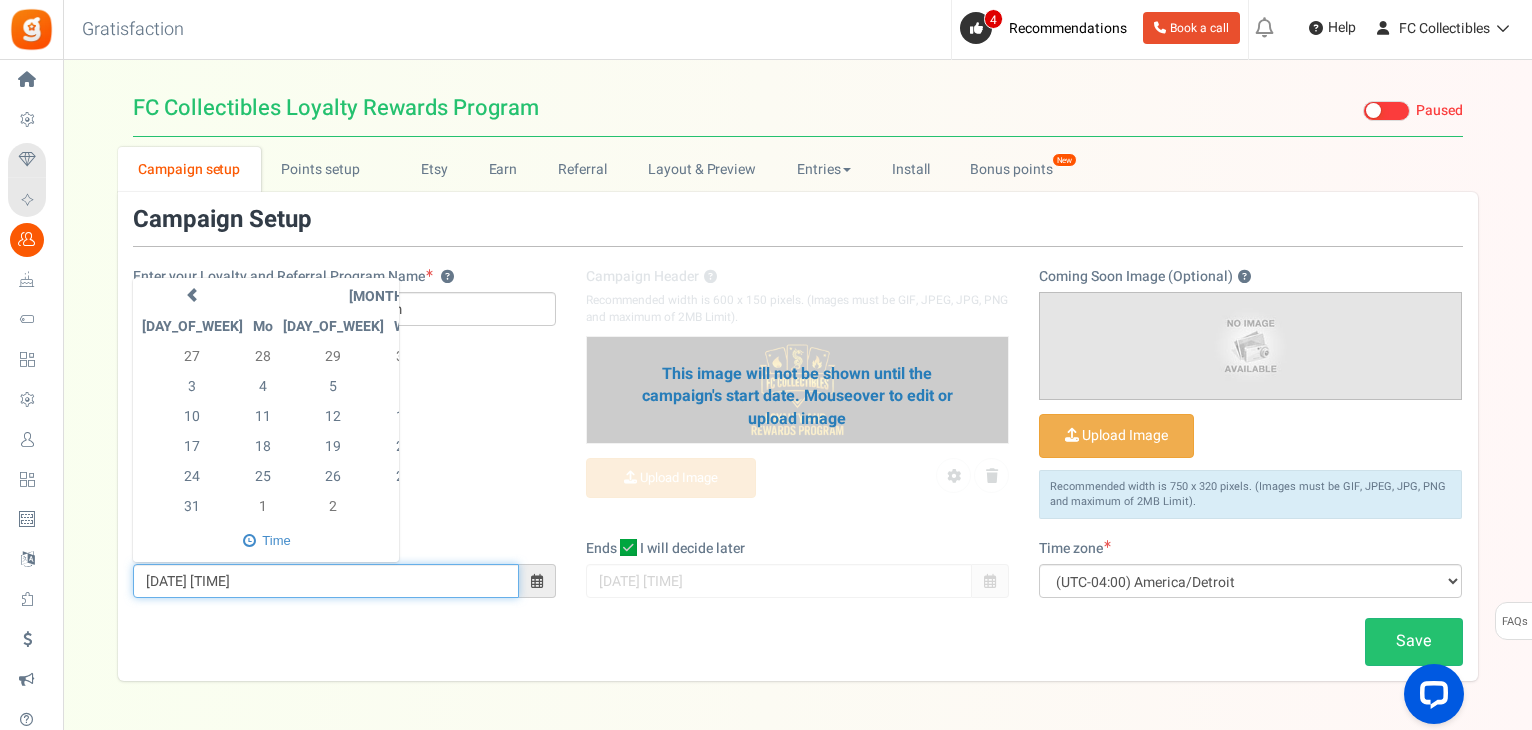 click at bounding box center [267, 541] 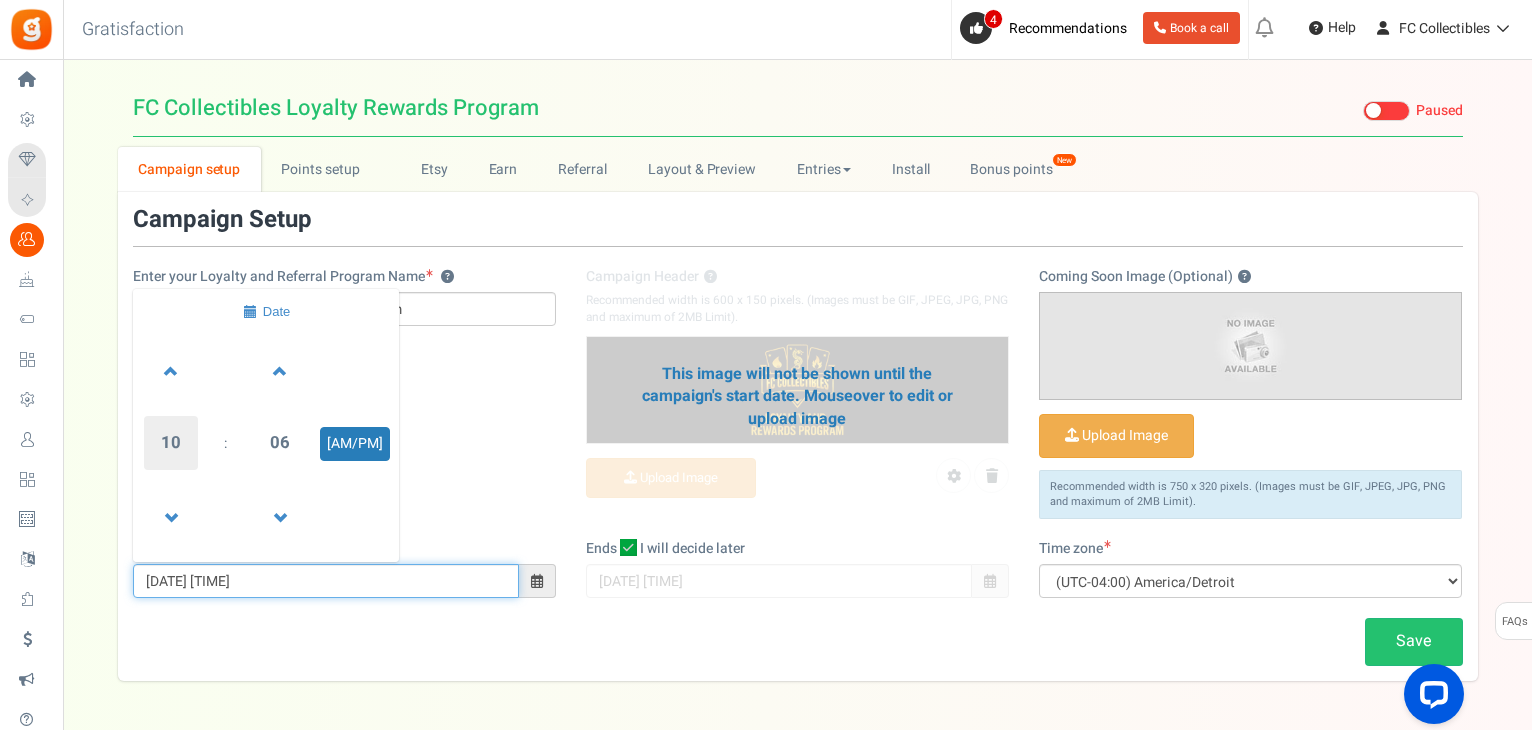click on "10" at bounding box center [171, 370] 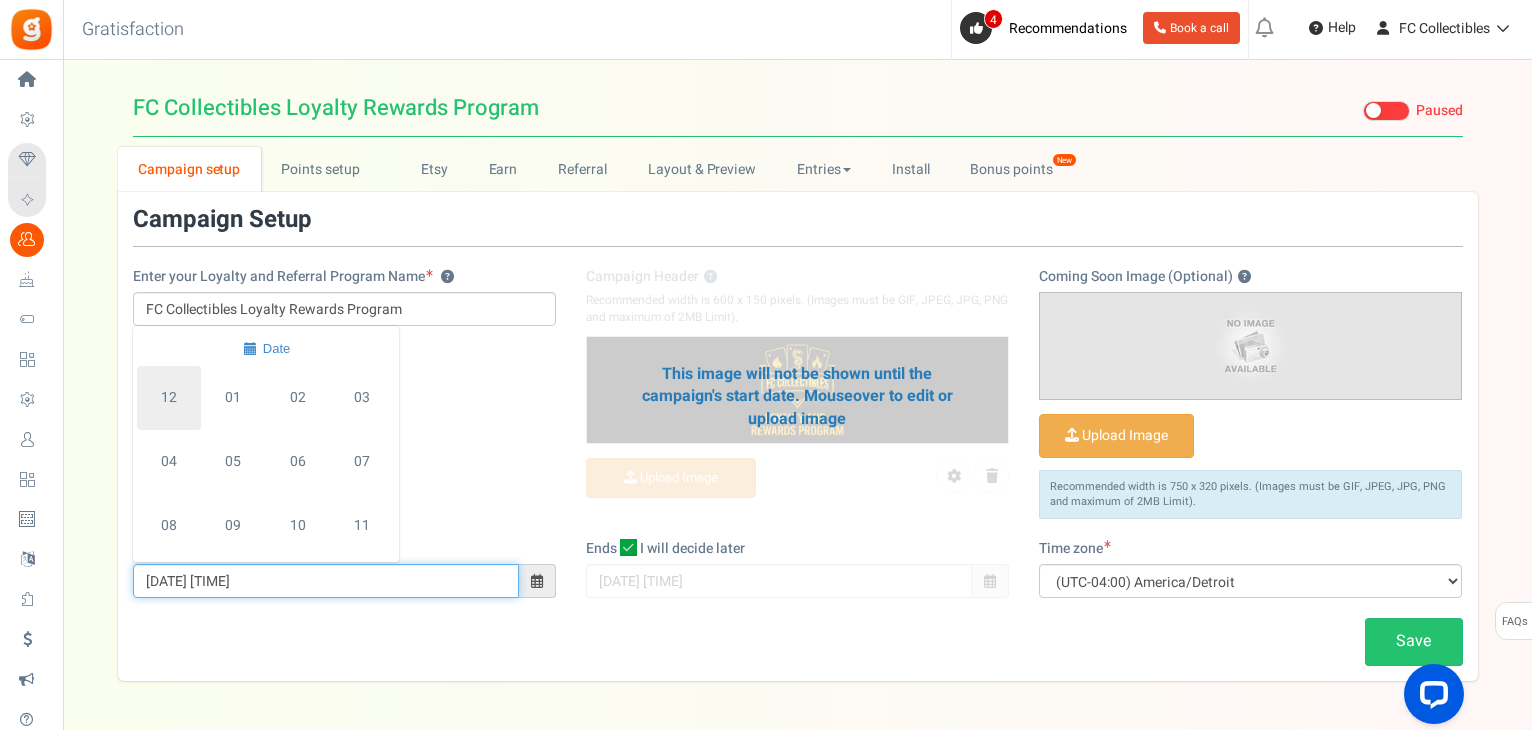 click on "12" at bounding box center [169, 398] 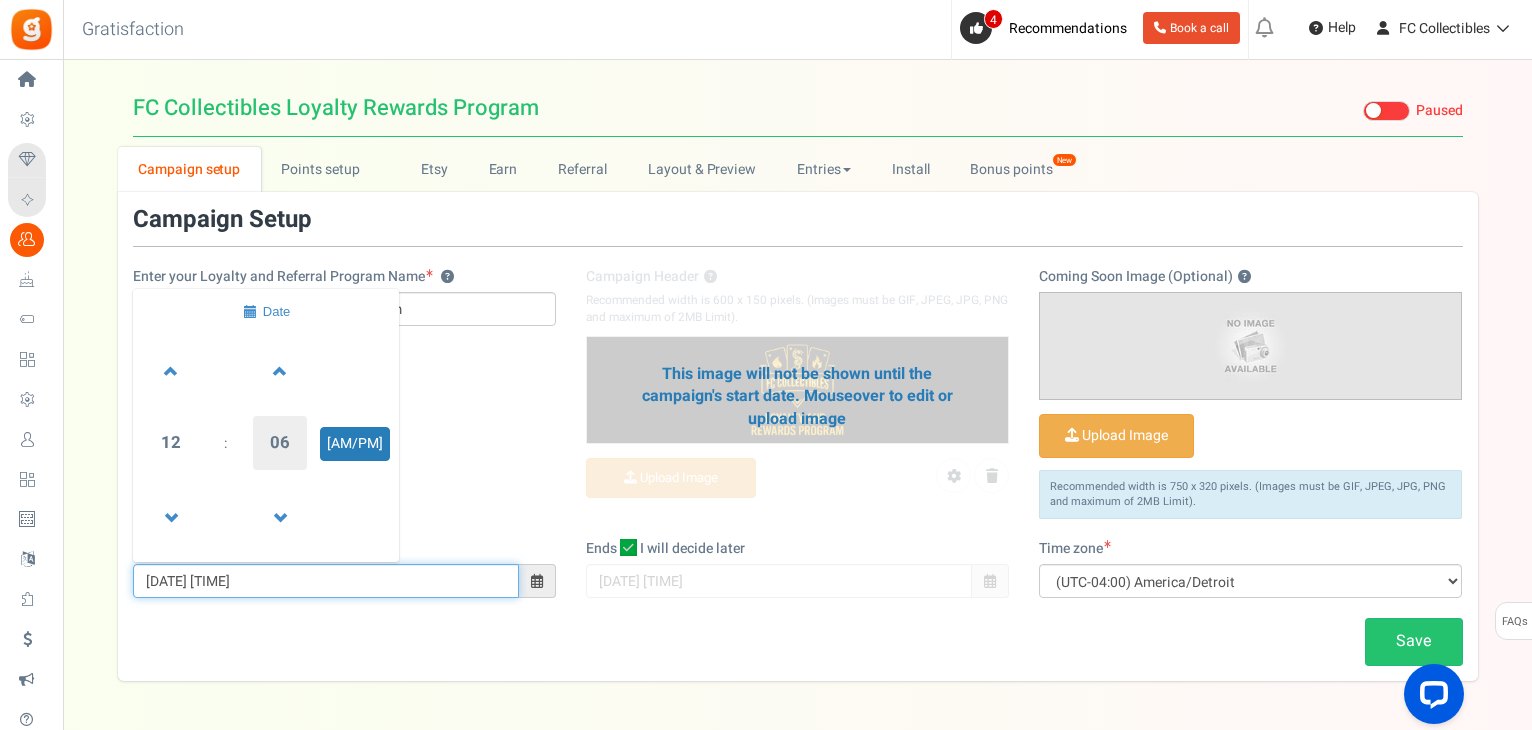 click on "06" at bounding box center [280, 443] 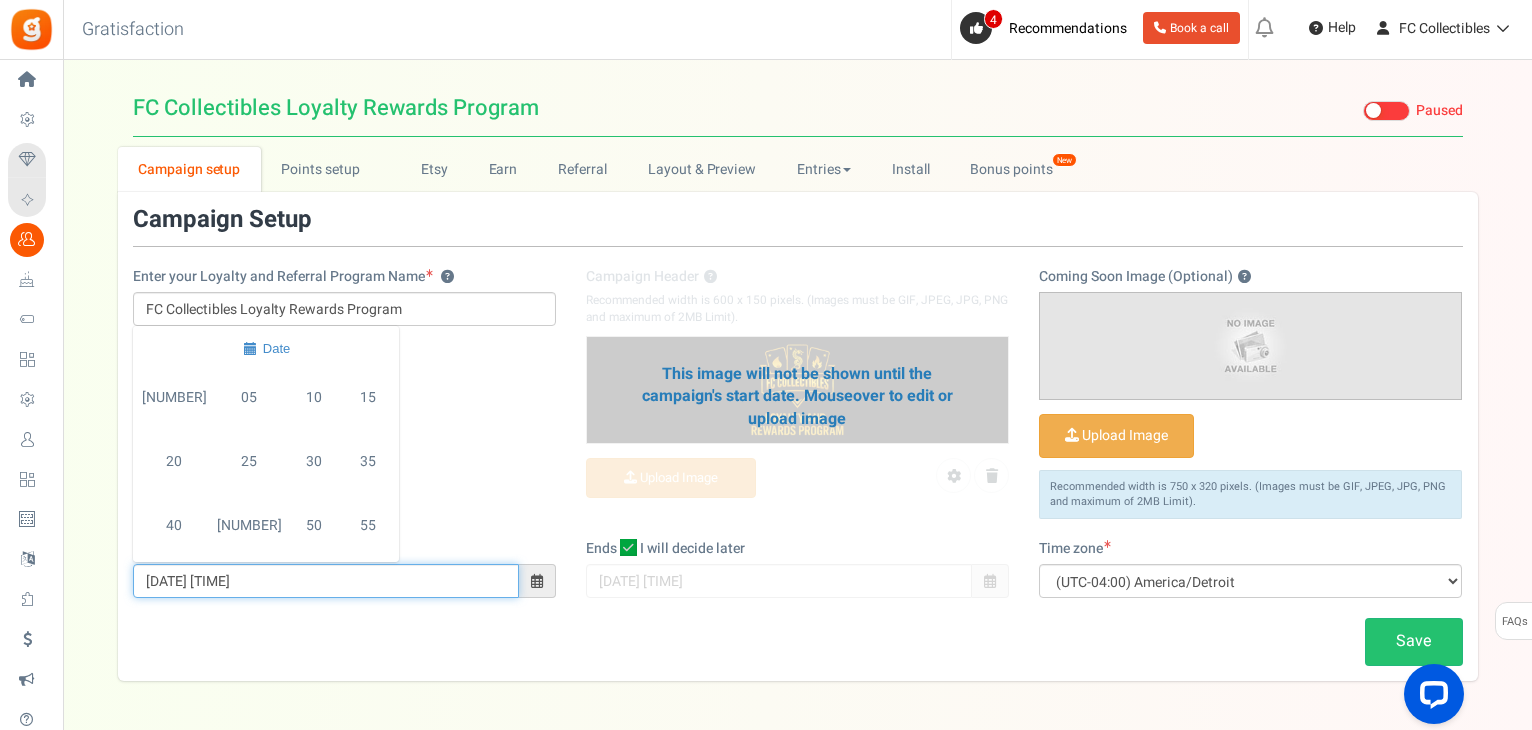 click on "[NUMBER]" at bounding box center [174, 398] 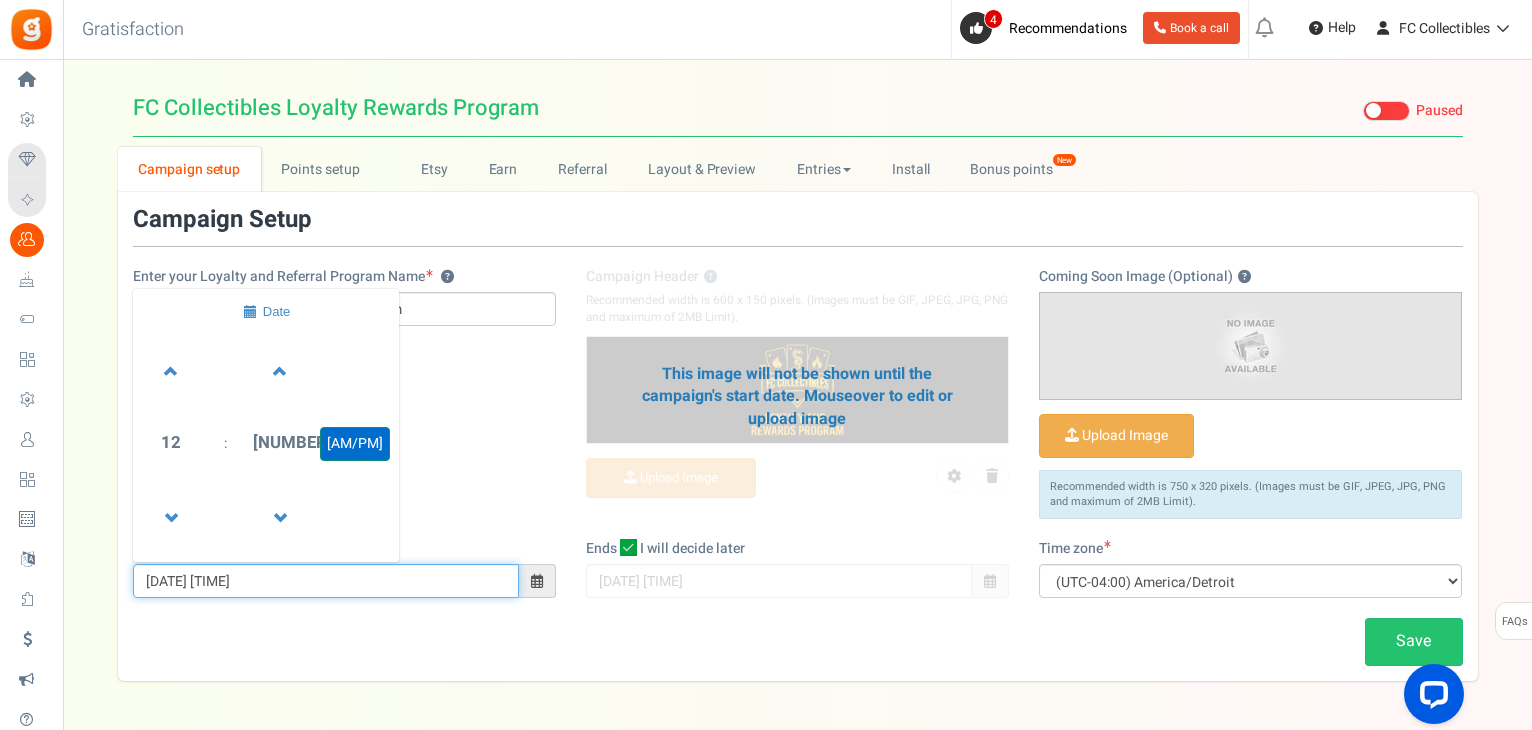 click on "[AM/PM]" at bounding box center (355, 444) 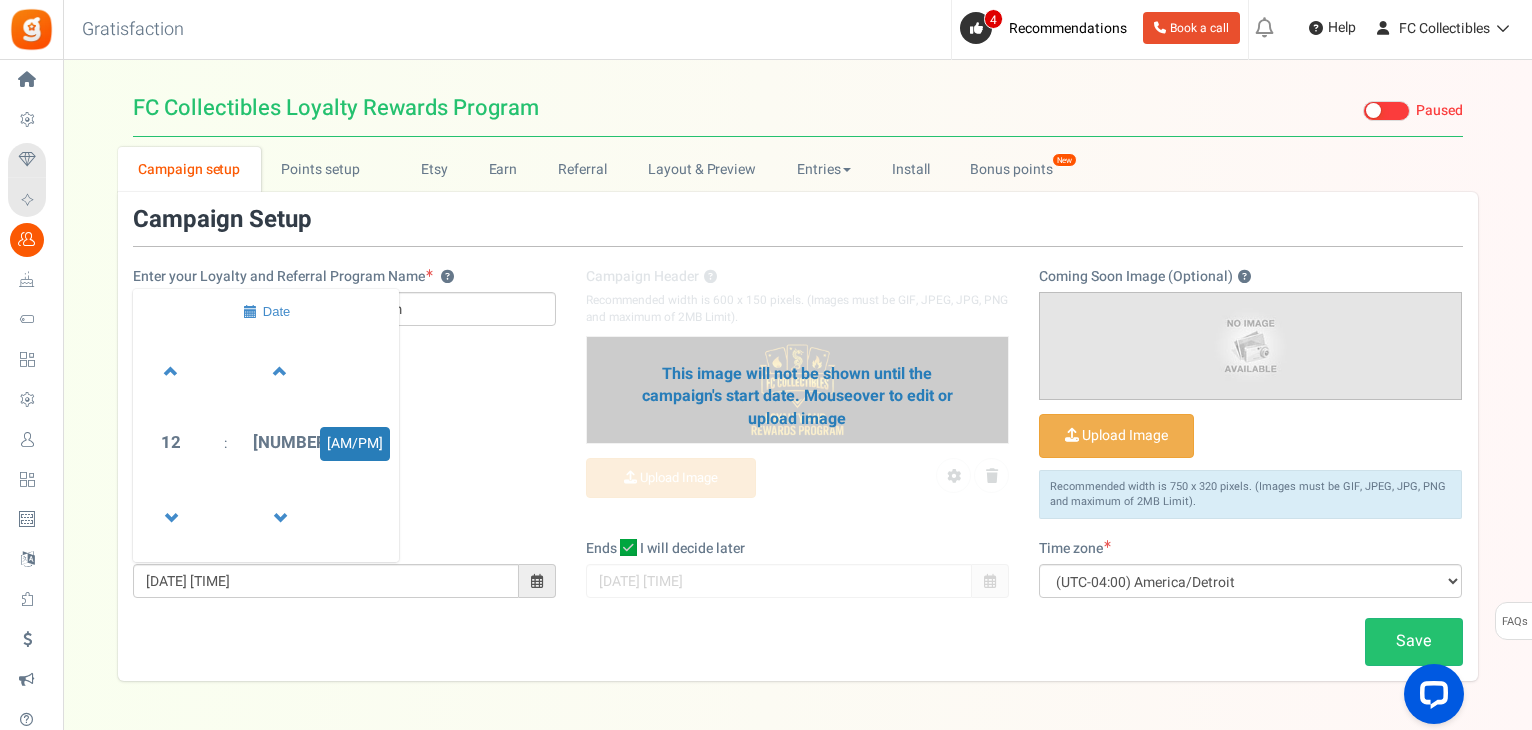 click on "<script>
(function(d, s, id) {
var js, amjs = d.getElementsByTagName(s)[0];
if (d.getElementById(id)) return;
js = d.createElement(s); js.id = id;js.async = true;
js.src = "https://cdn.appsmav.com/gr/assets/js/gr-widget-sdk.js?v=17.4";
amjs.parentNode.insertBefore(js, amjs);
}(document, "script", "gratisfaction-sdk"));
var AMGRConfig = {user : {name : "{{customer.name}}", email : "{{customer.email}}", id : "{{customer.id}}", country : ""}, site : {id : "93066", domain : "", platform : "gr_bc"}};
</script>" at bounding box center (766, 430) 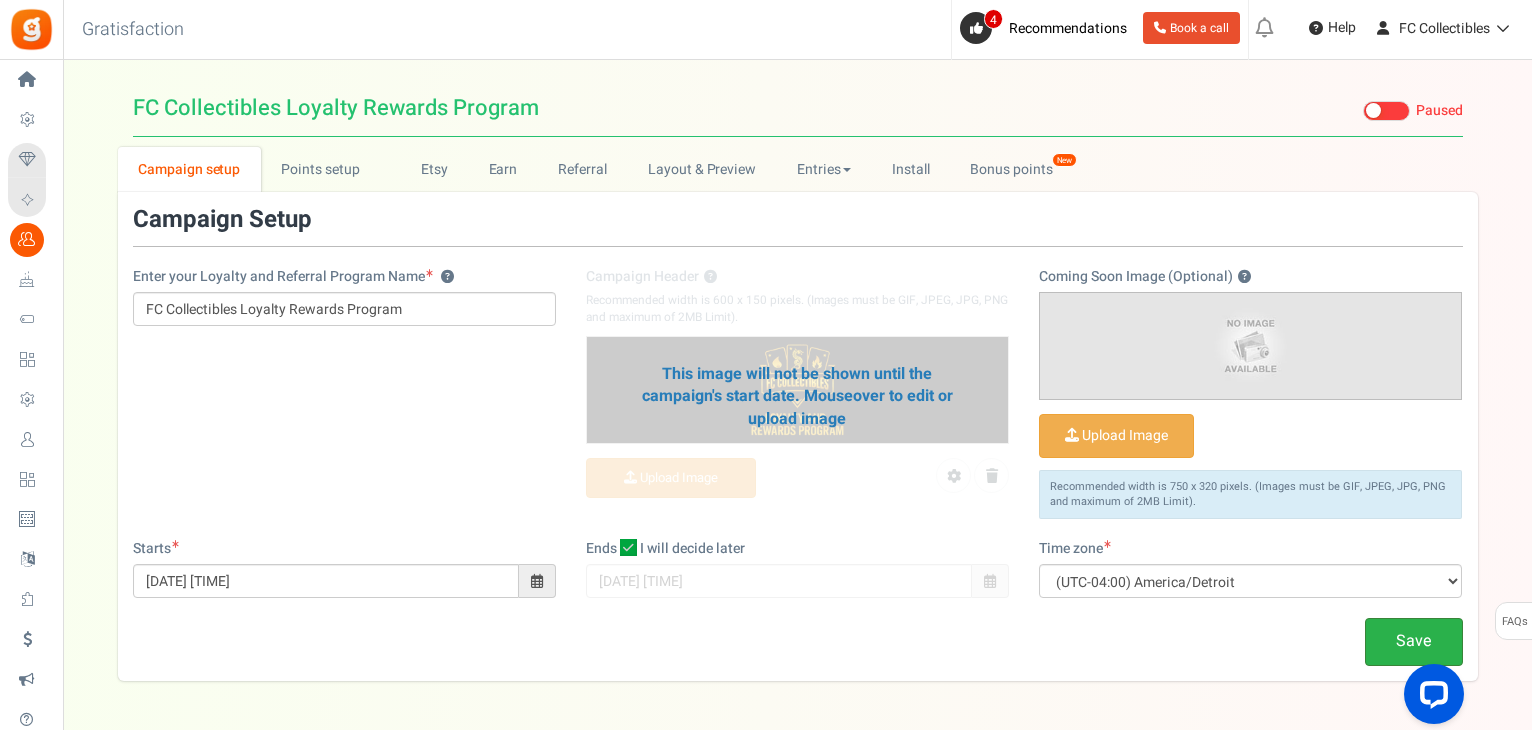 click on "Save" at bounding box center [1414, 641] 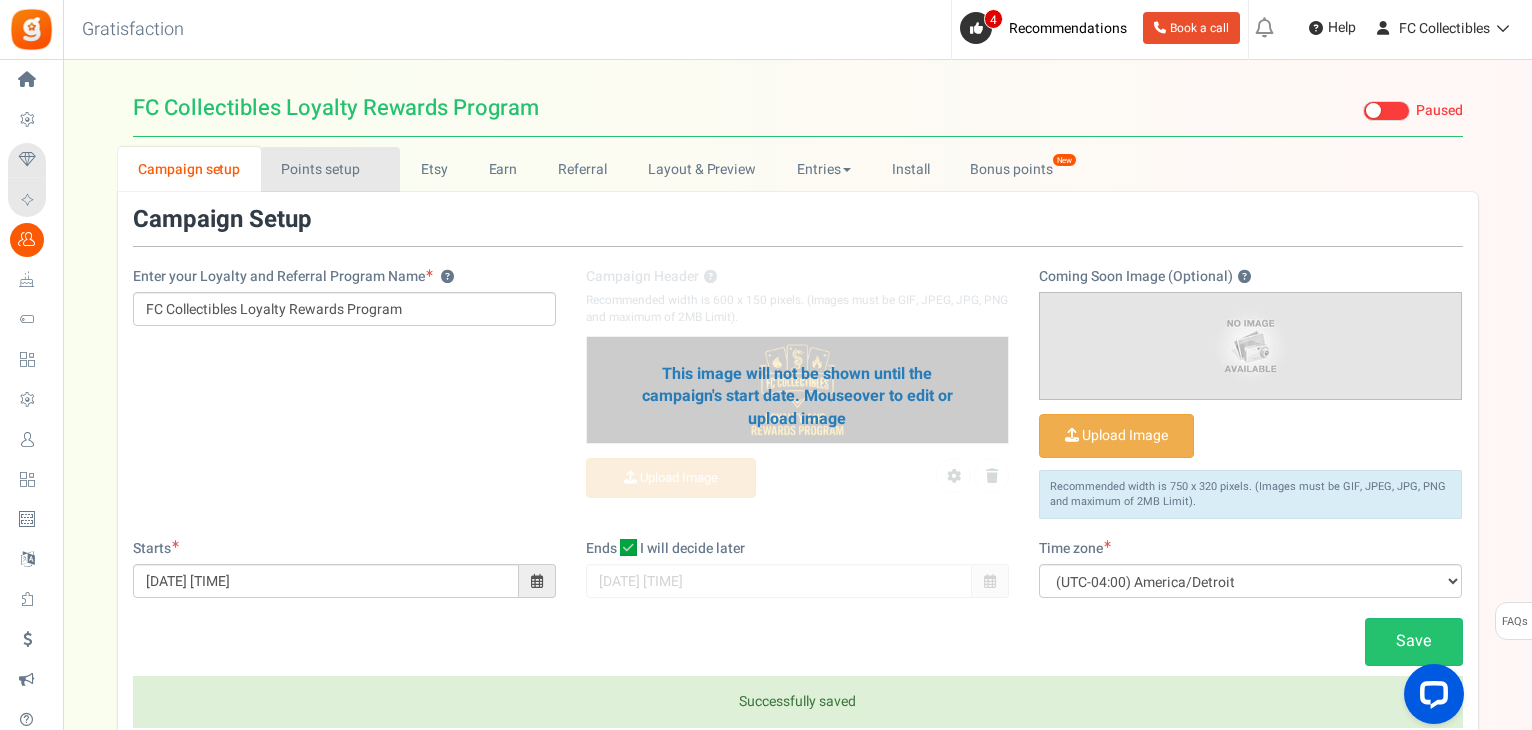 click on "Points setup
New" at bounding box center [330, 169] 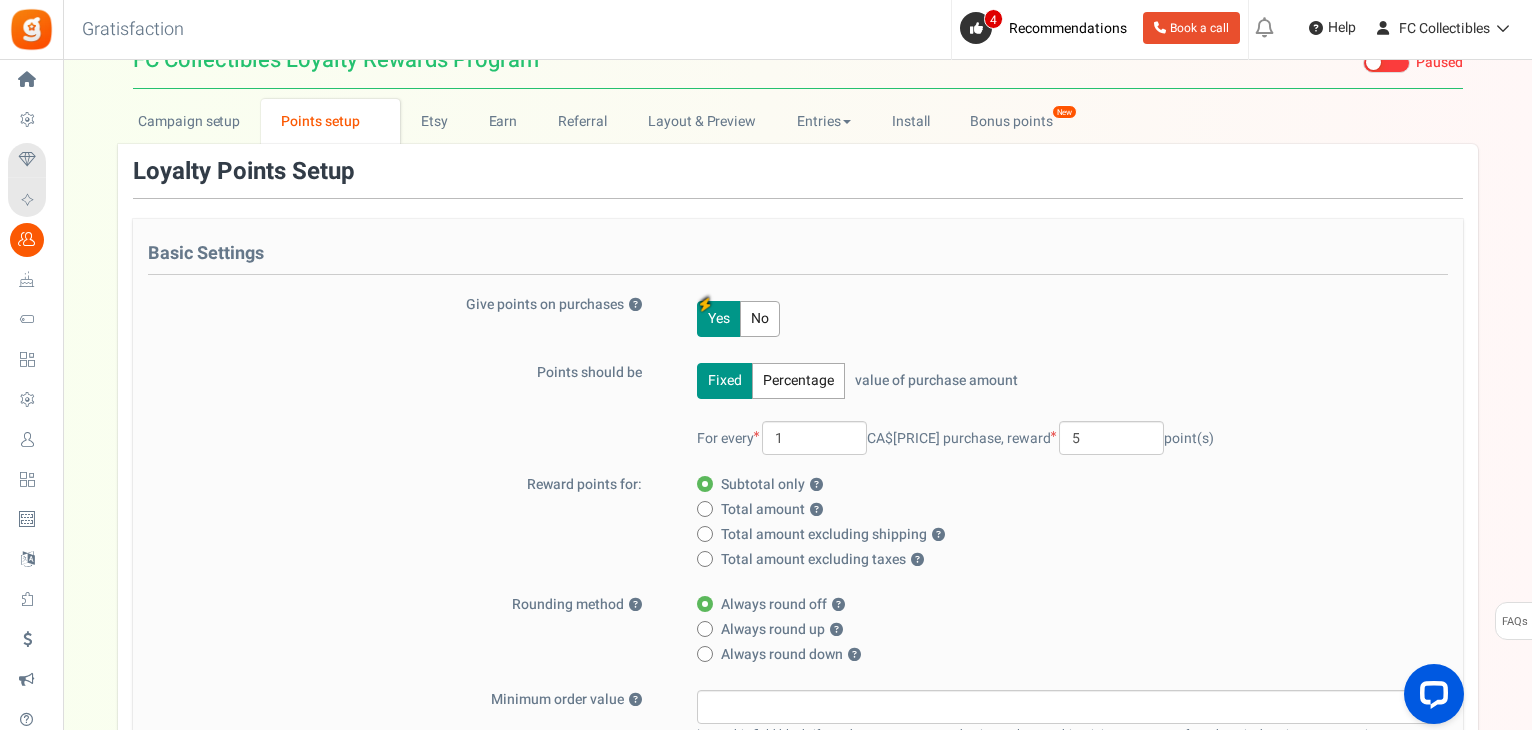 scroll, scrollTop: 0, scrollLeft: 0, axis: both 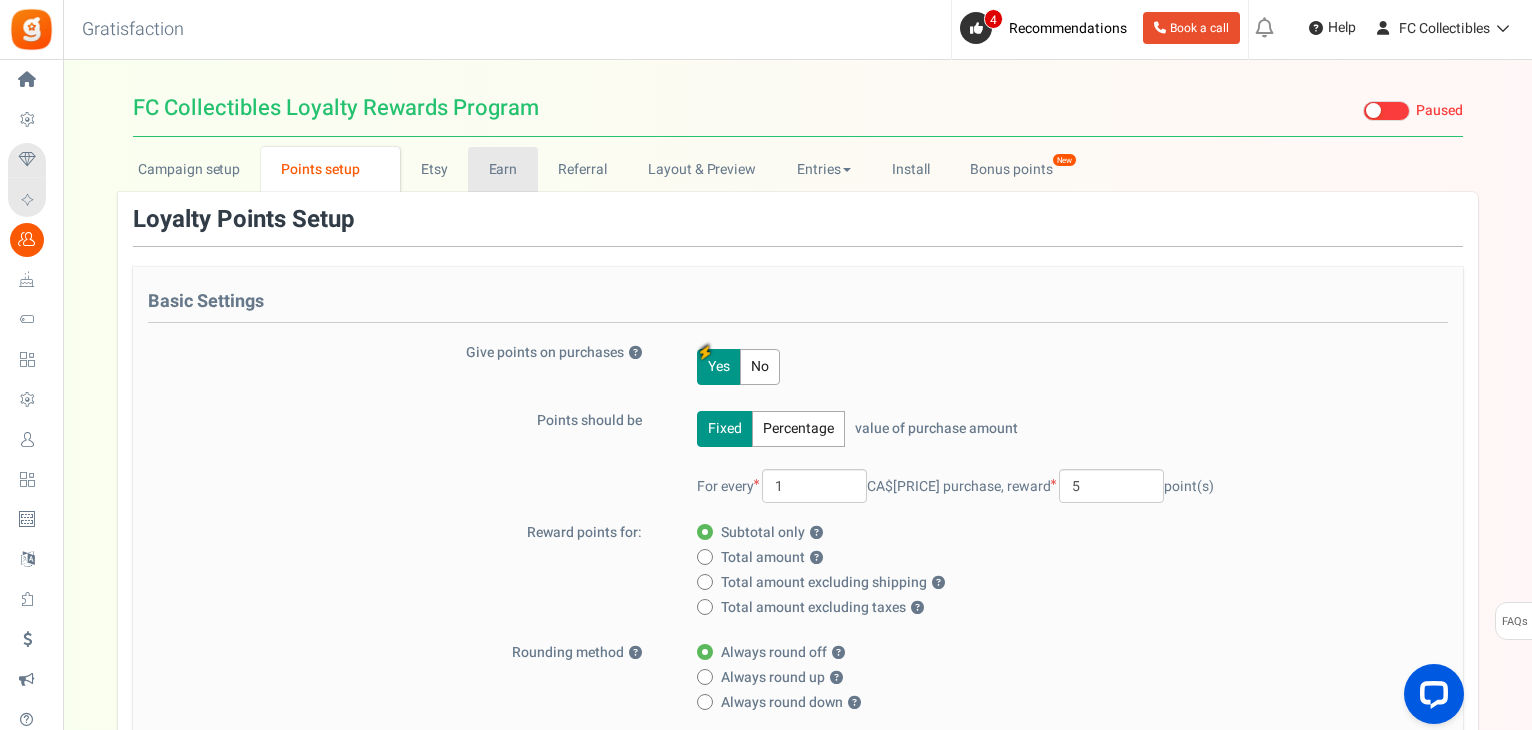 click on "Earn" at bounding box center (503, 169) 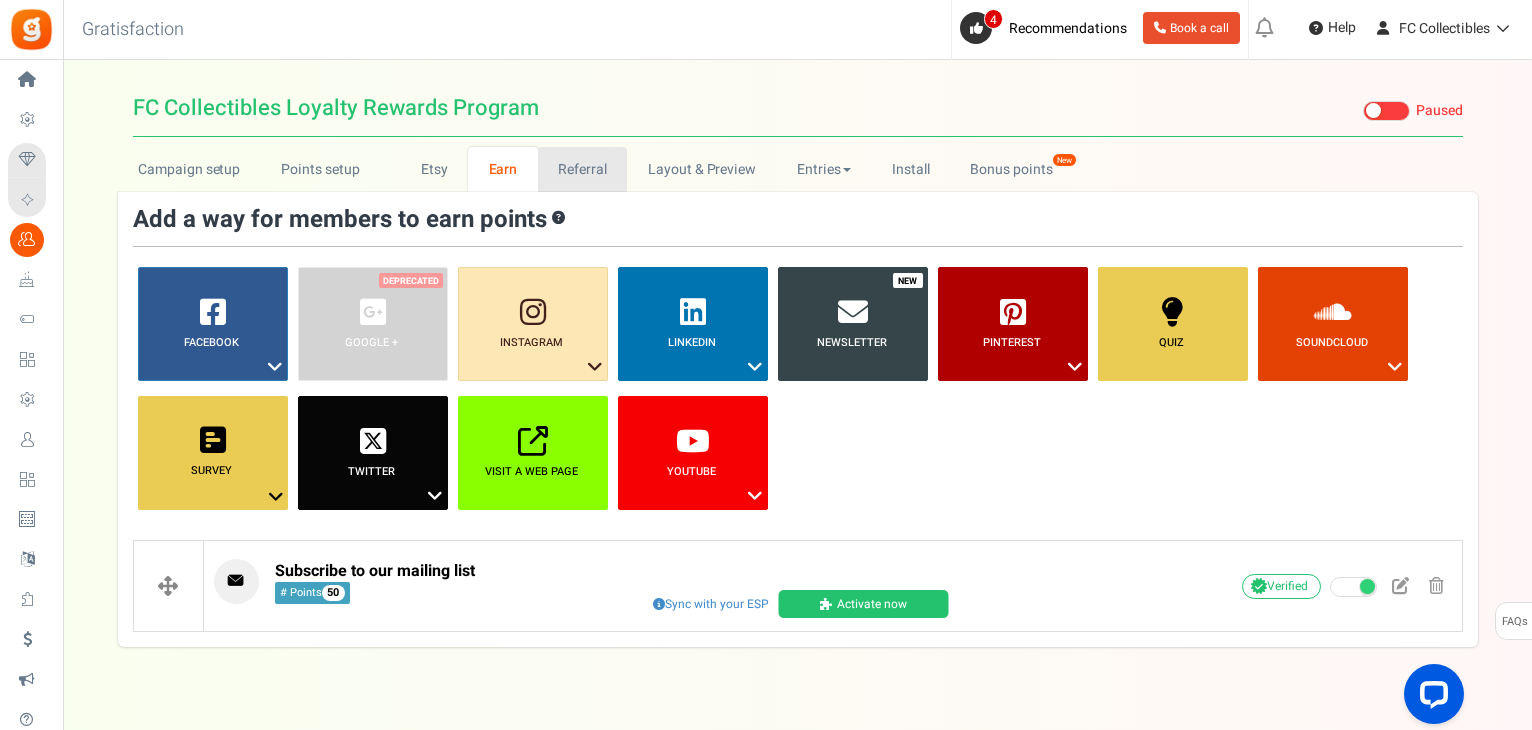 click on "Referral" at bounding box center [583, 169] 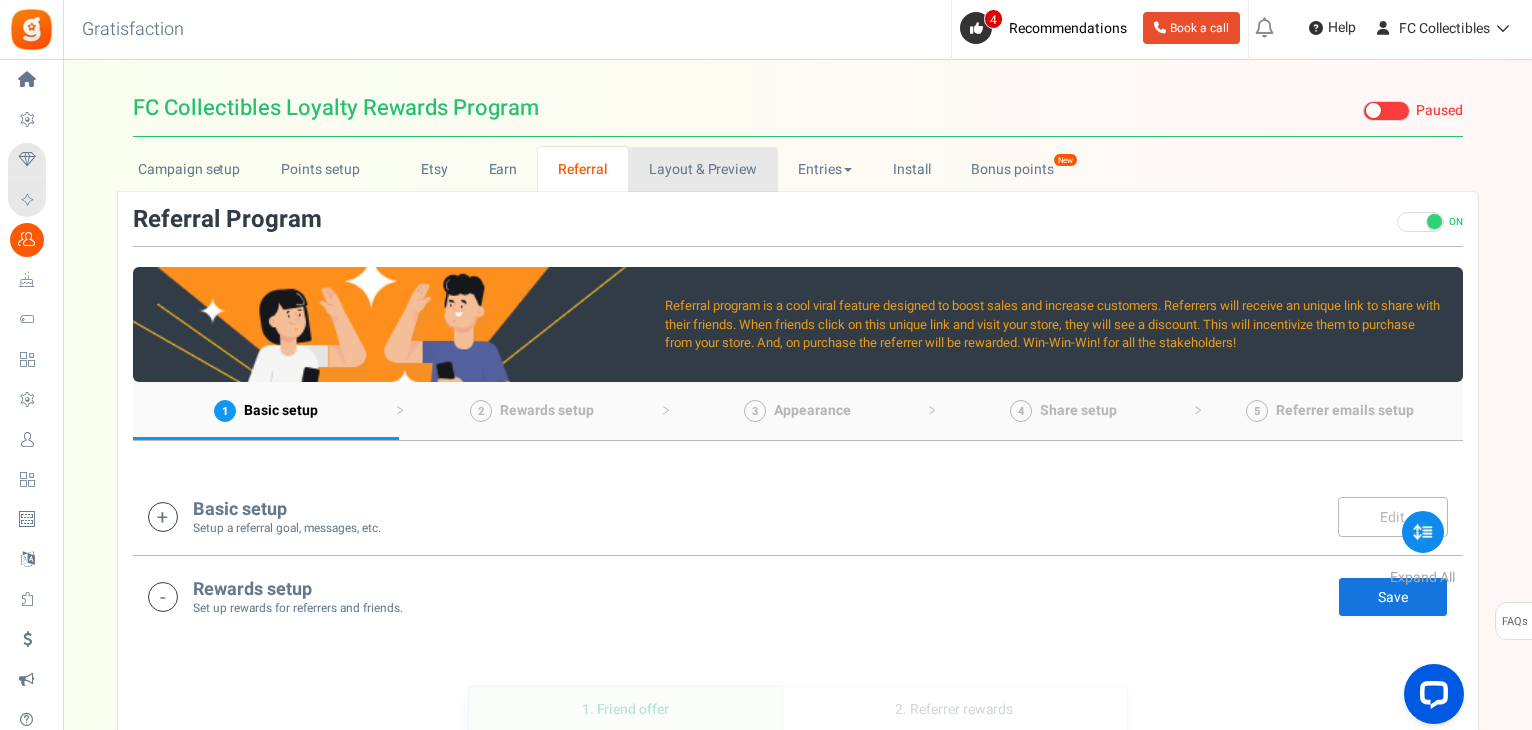 click on "Layout & Preview" at bounding box center (702, 169) 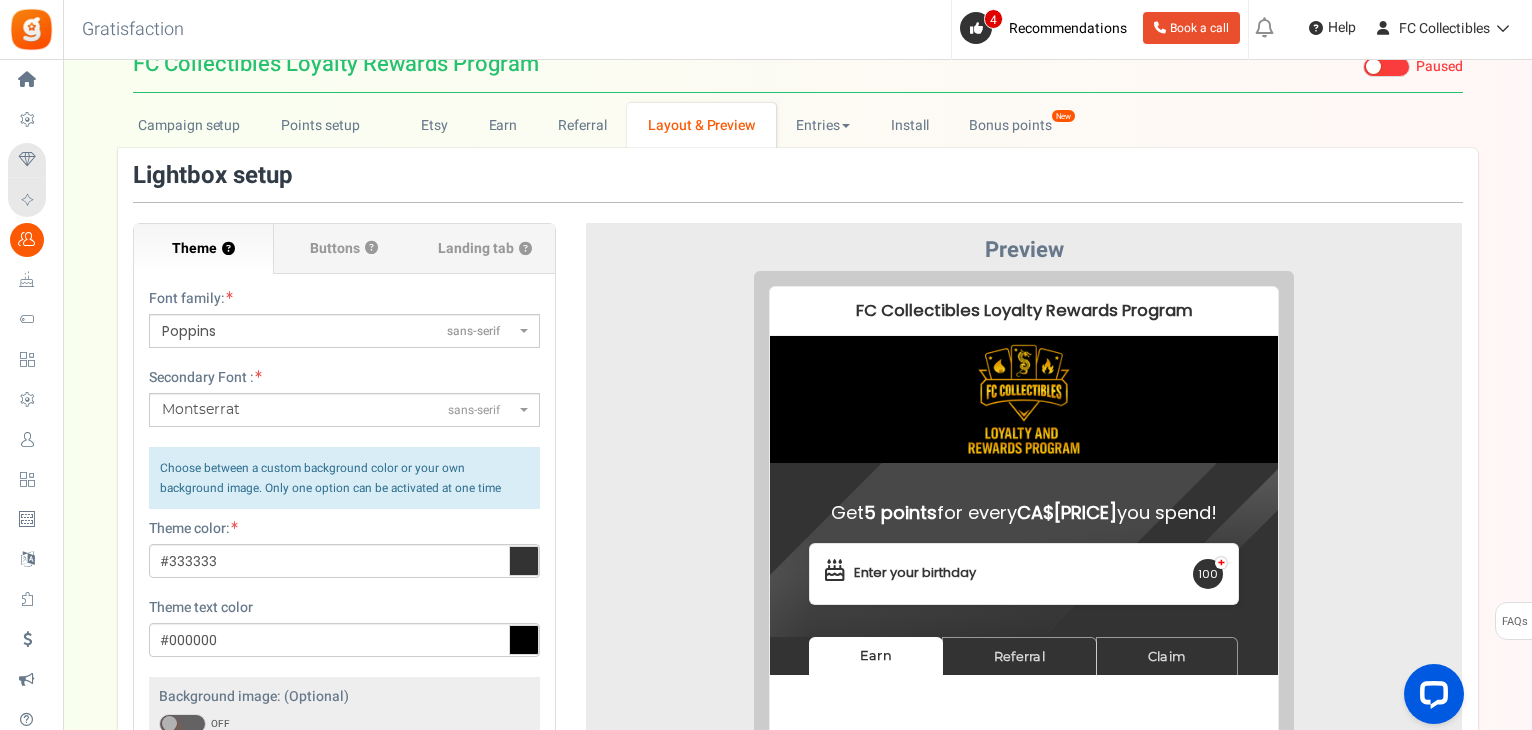 scroll, scrollTop: 0, scrollLeft: 0, axis: both 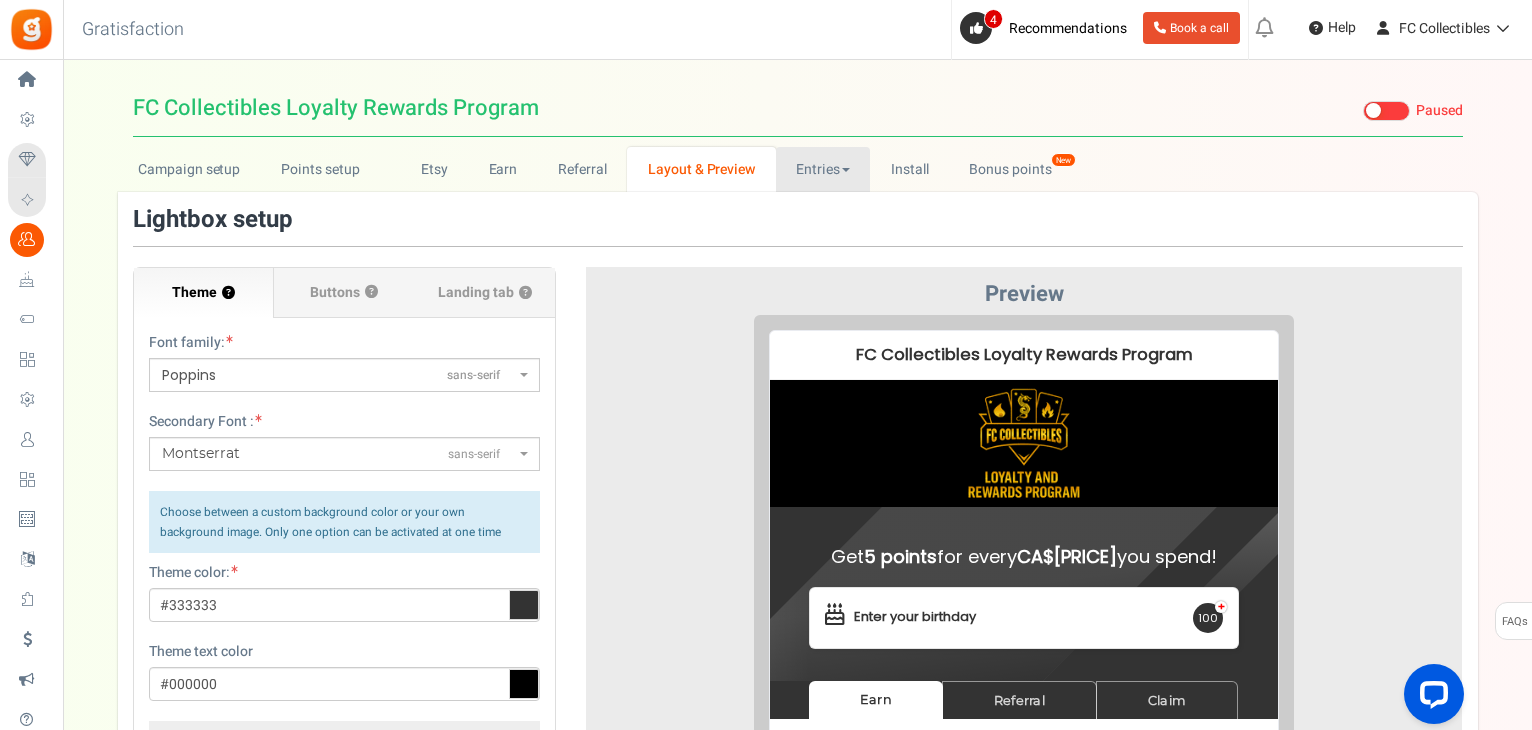 click on "Entries" at bounding box center (823, 169) 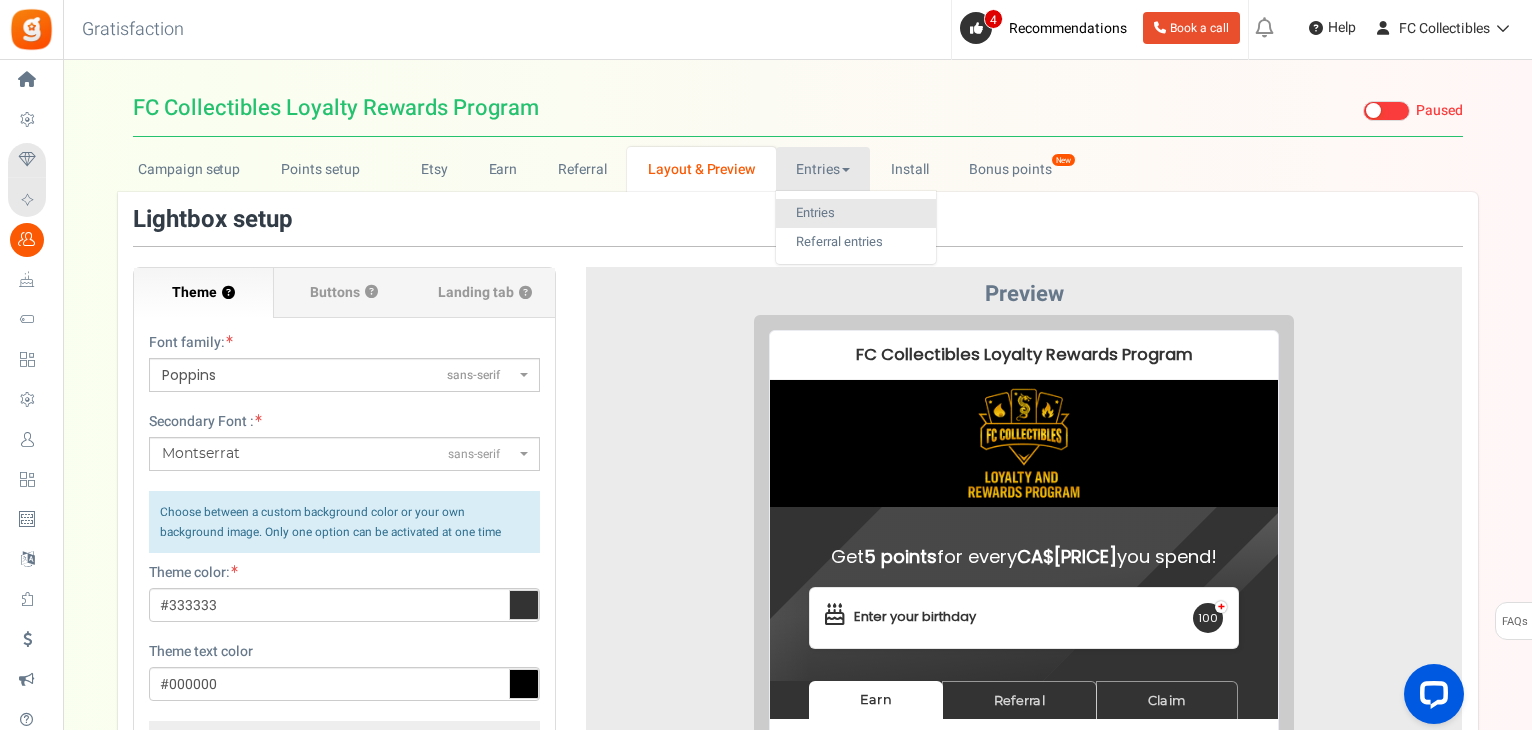 click on "Entries" at bounding box center (856, 213) 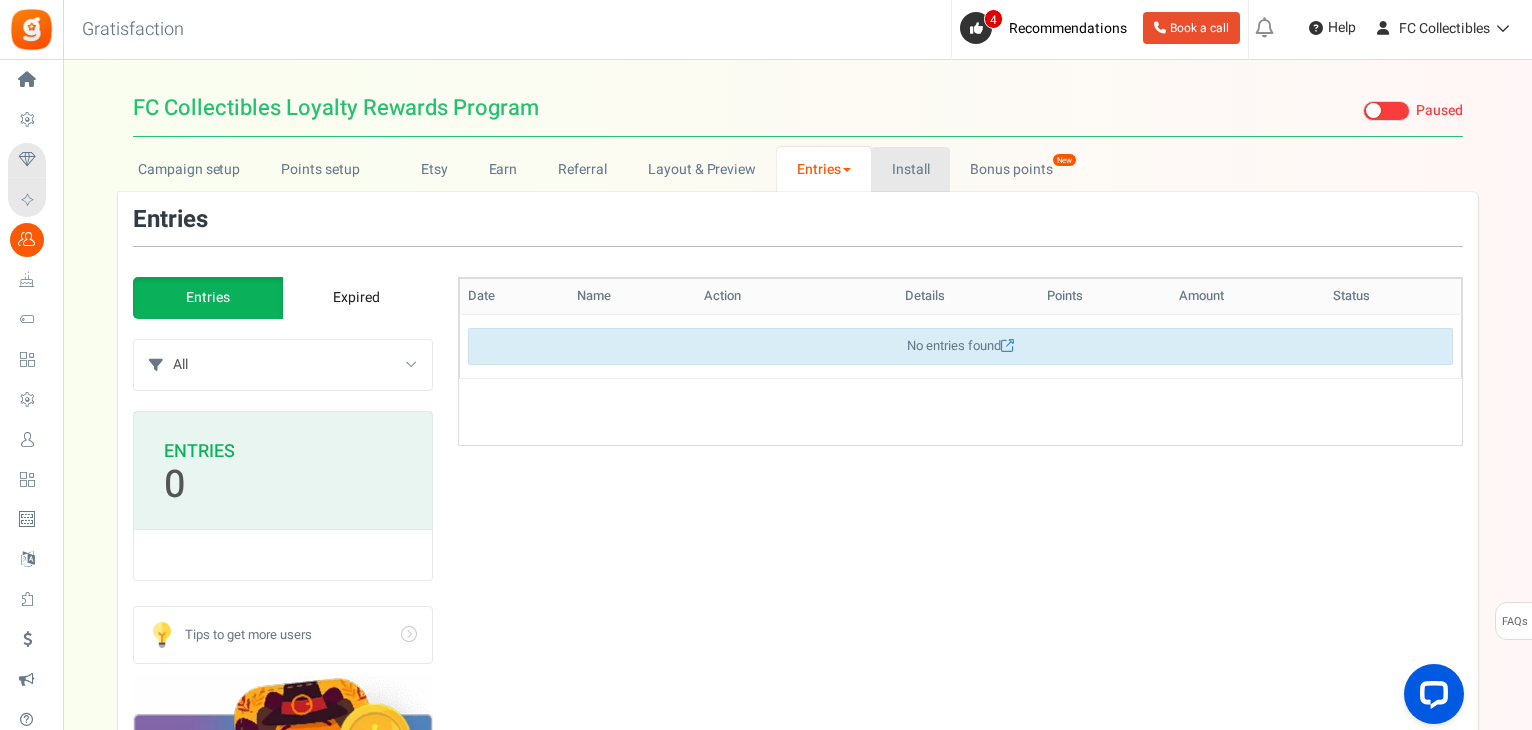 click on "Install" at bounding box center [910, 169] 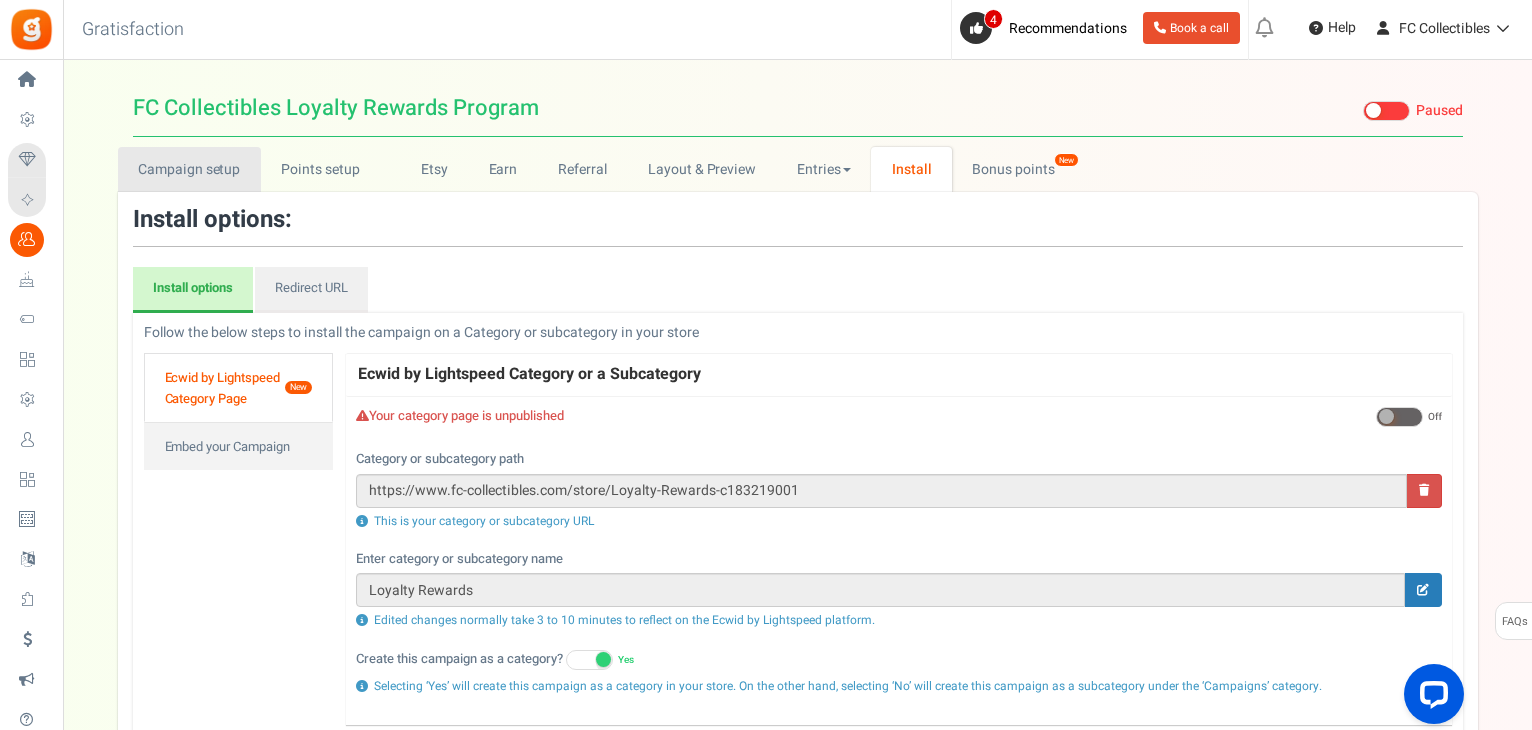 click on "Campaign setup" at bounding box center (189, 169) 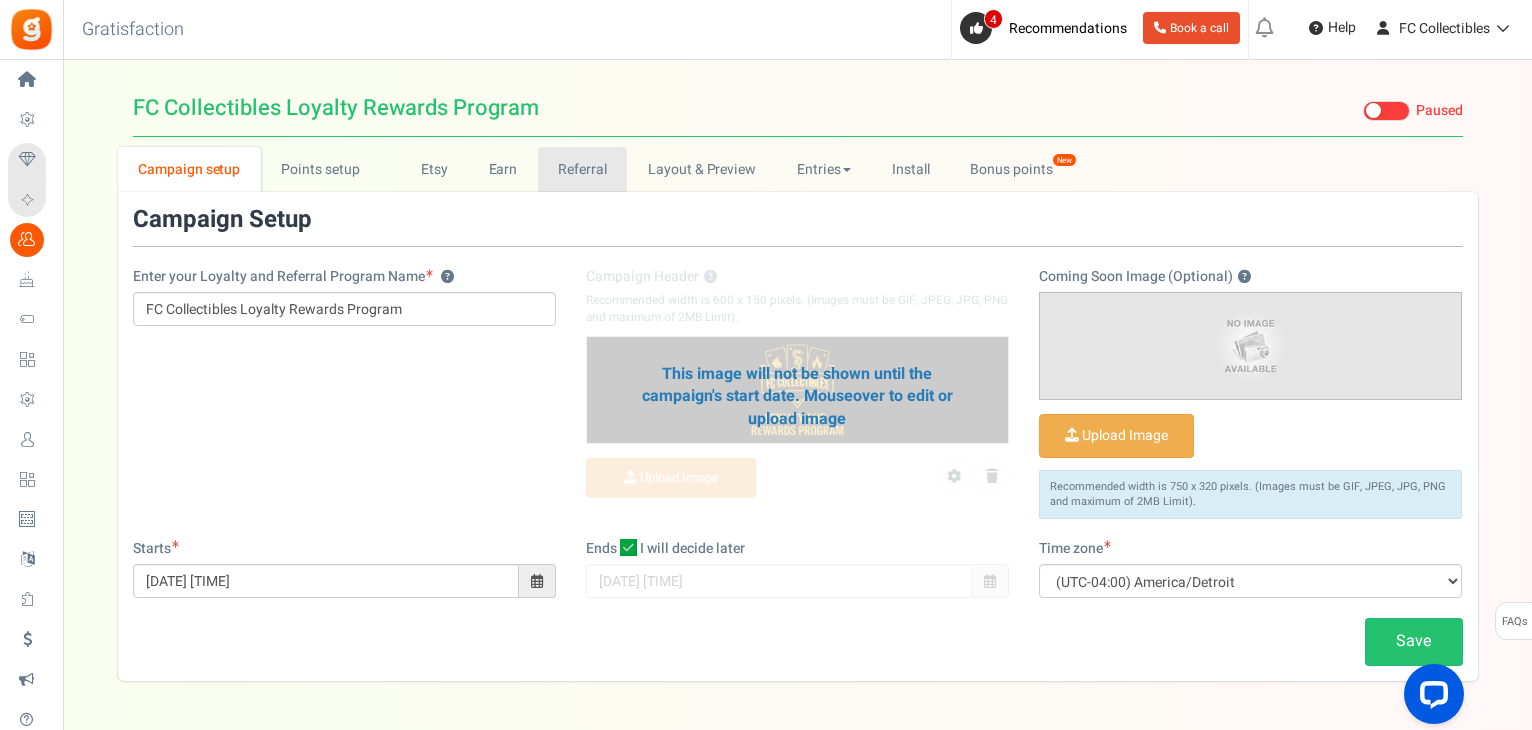 click on "Referral" at bounding box center (583, 169) 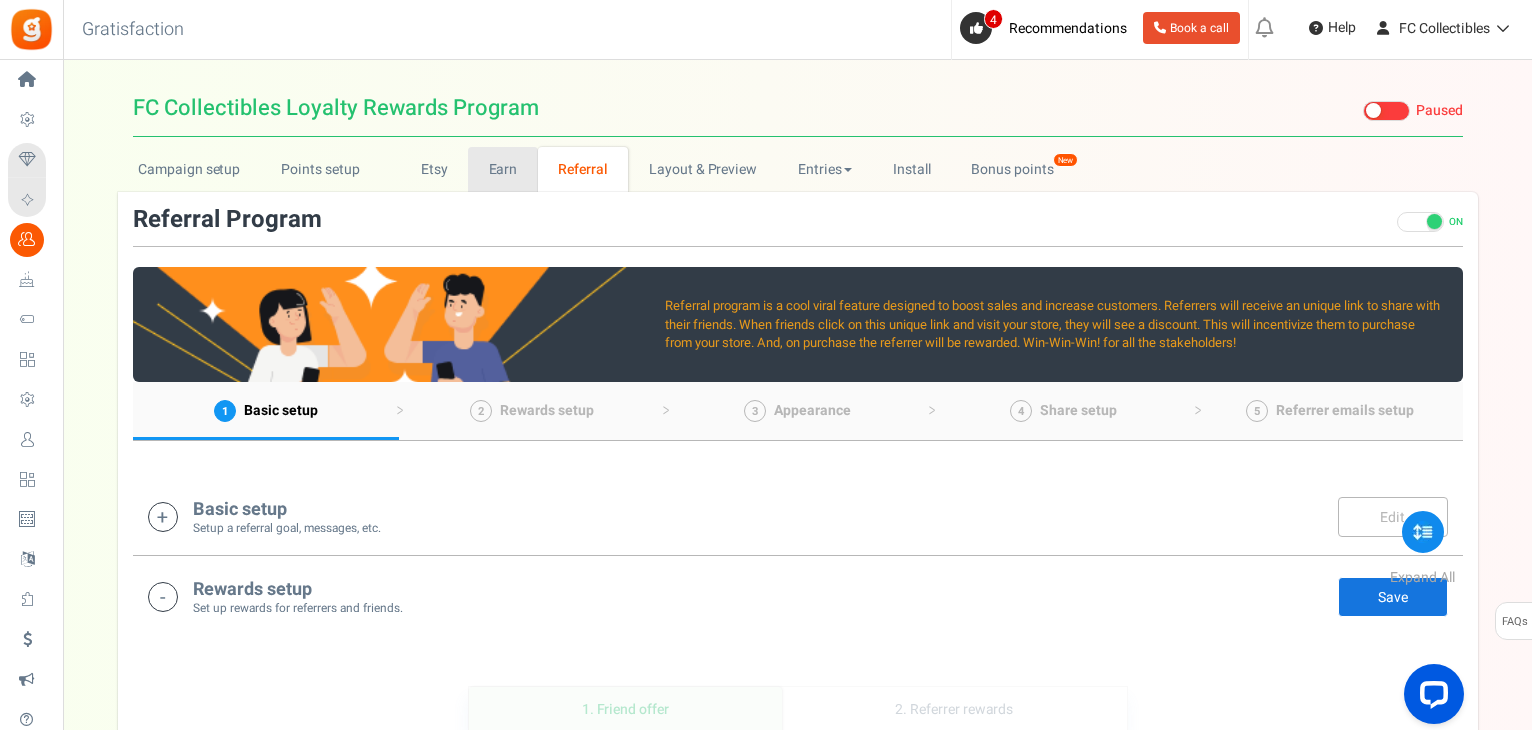 click on "Earn" at bounding box center (503, 169) 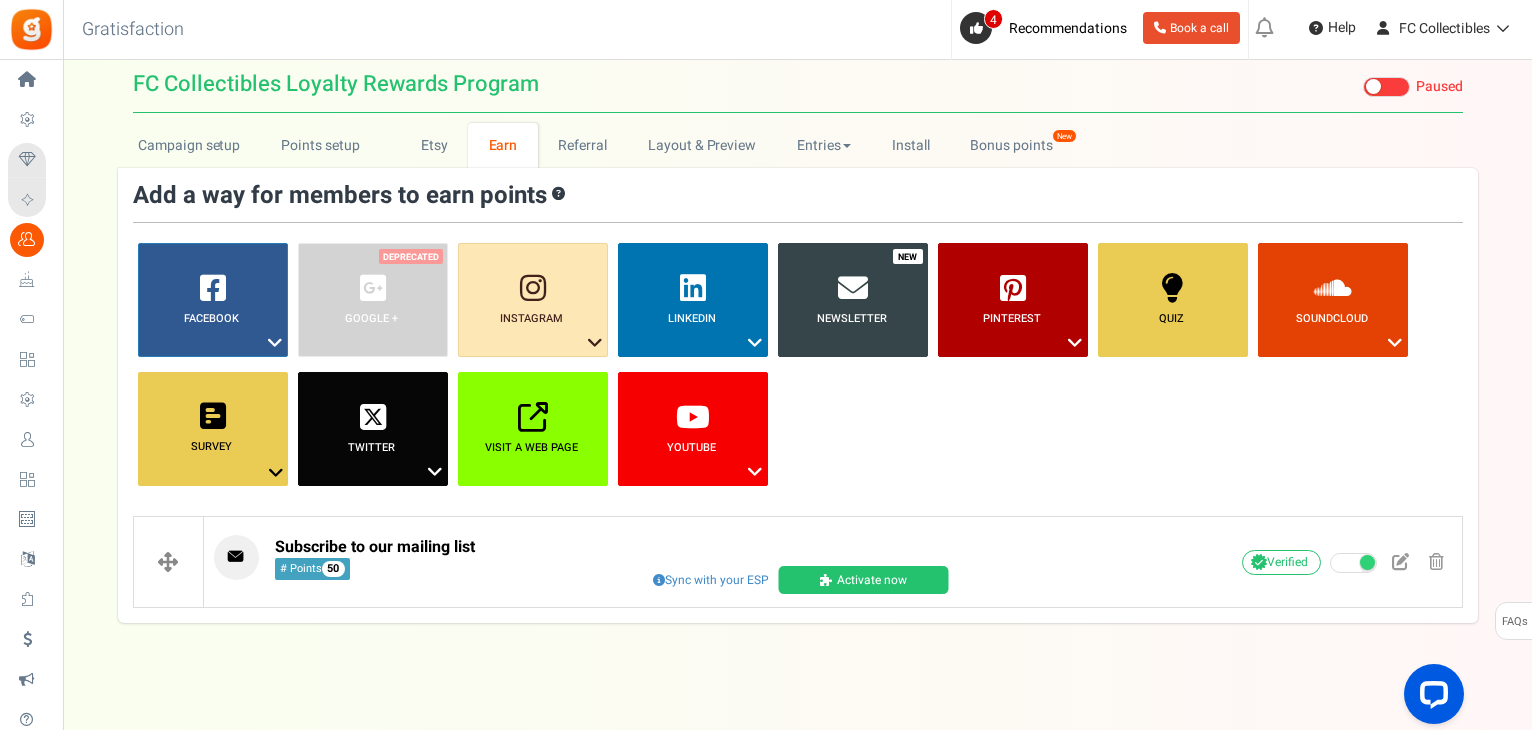 scroll, scrollTop: 38, scrollLeft: 0, axis: vertical 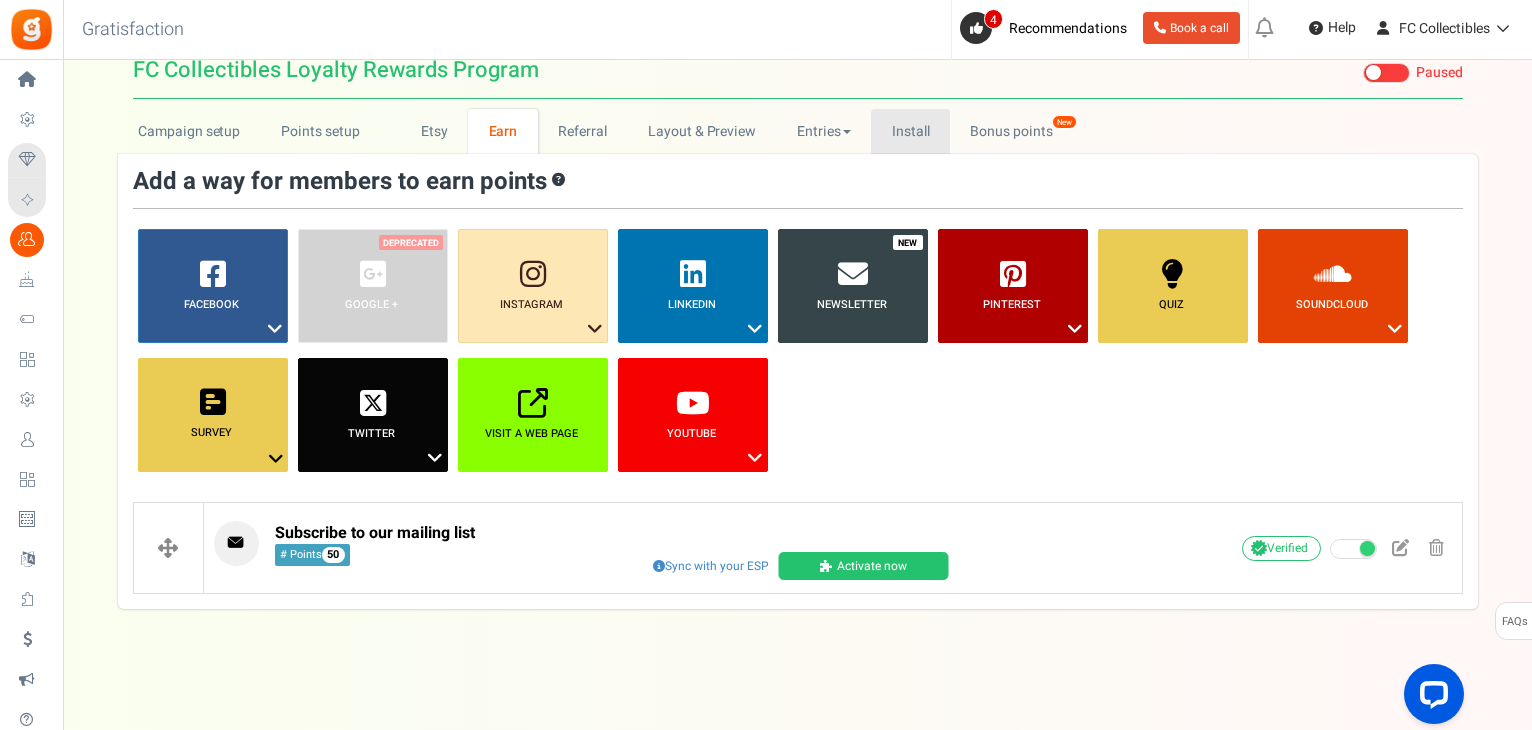 click on "Install" at bounding box center (910, 131) 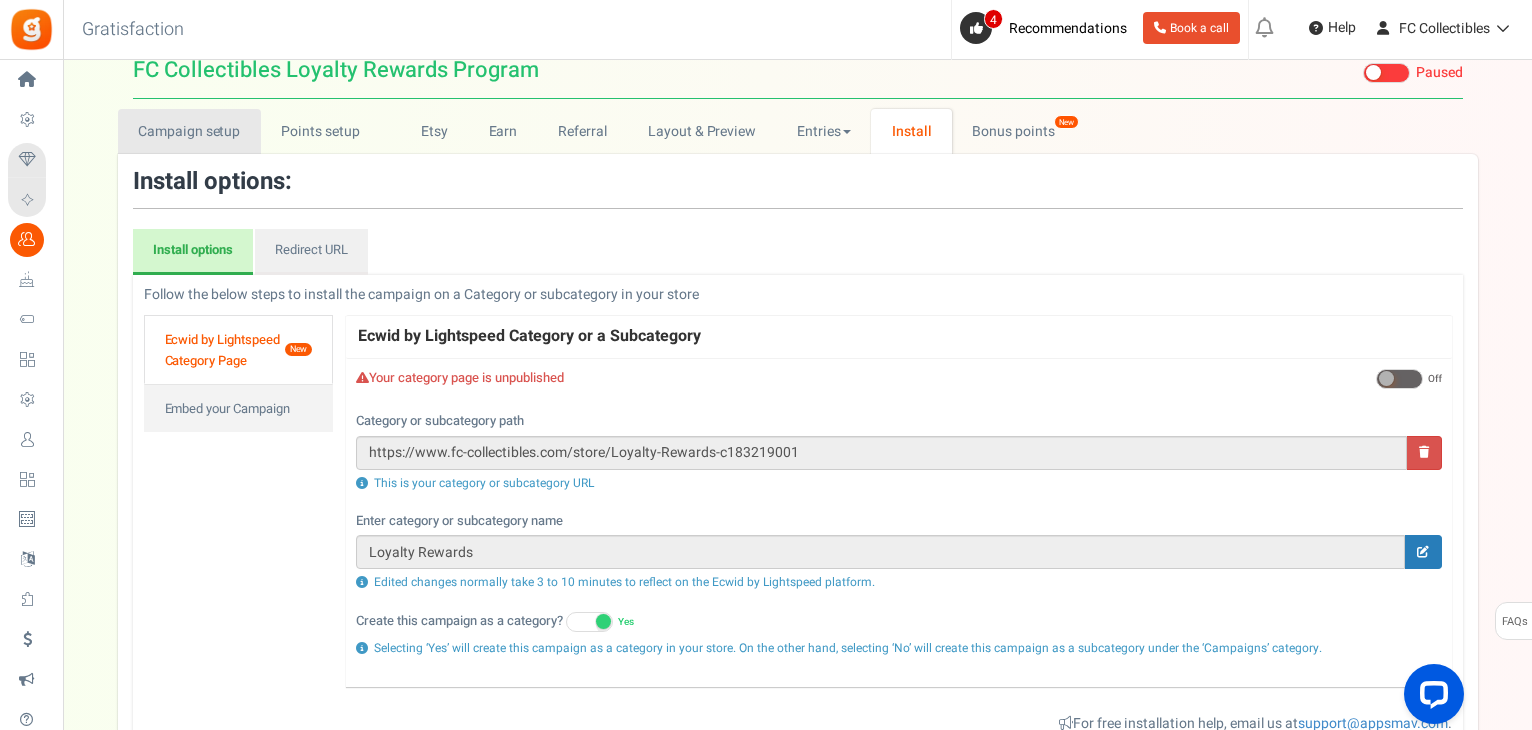 click on "Campaign setup" at bounding box center (189, 131) 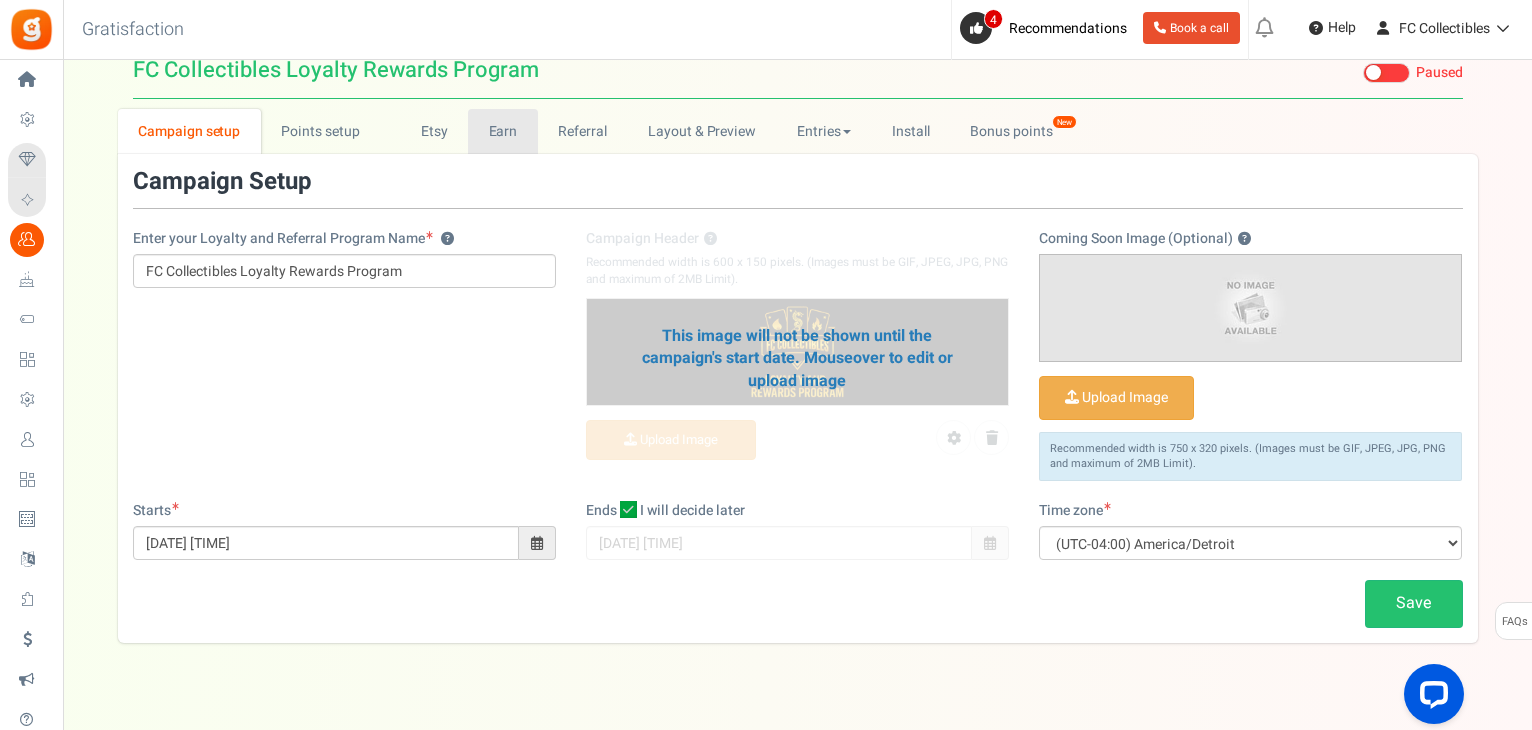 click on "Earn" at bounding box center (503, 131) 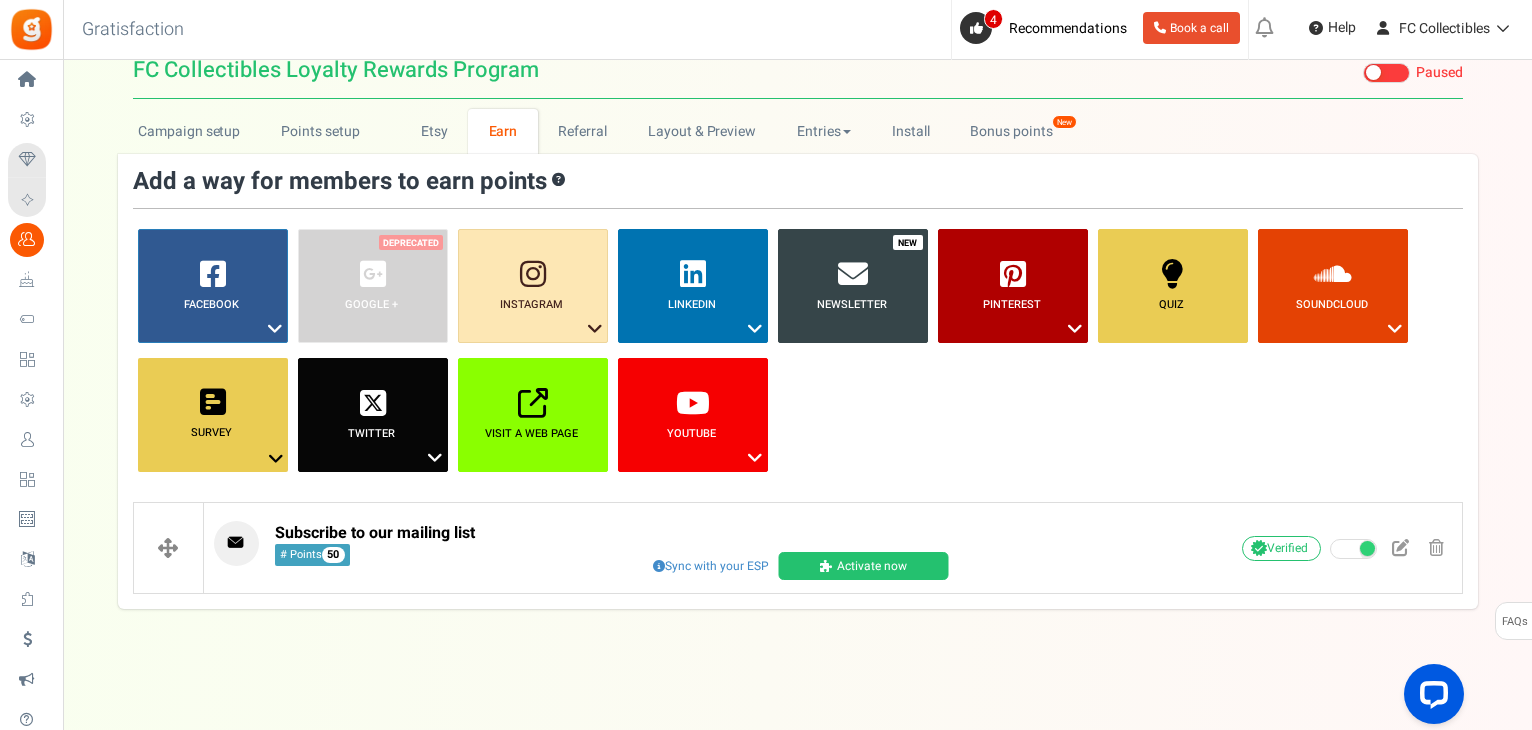 click on "Loyalty Rewards Program
FC Collectibles Loyalty Rewards Program
Visit Your Campaign
Live
Paused
Campaign setup
Points setup
New
Etsy
Earn WOO" at bounding box center [797, 325] 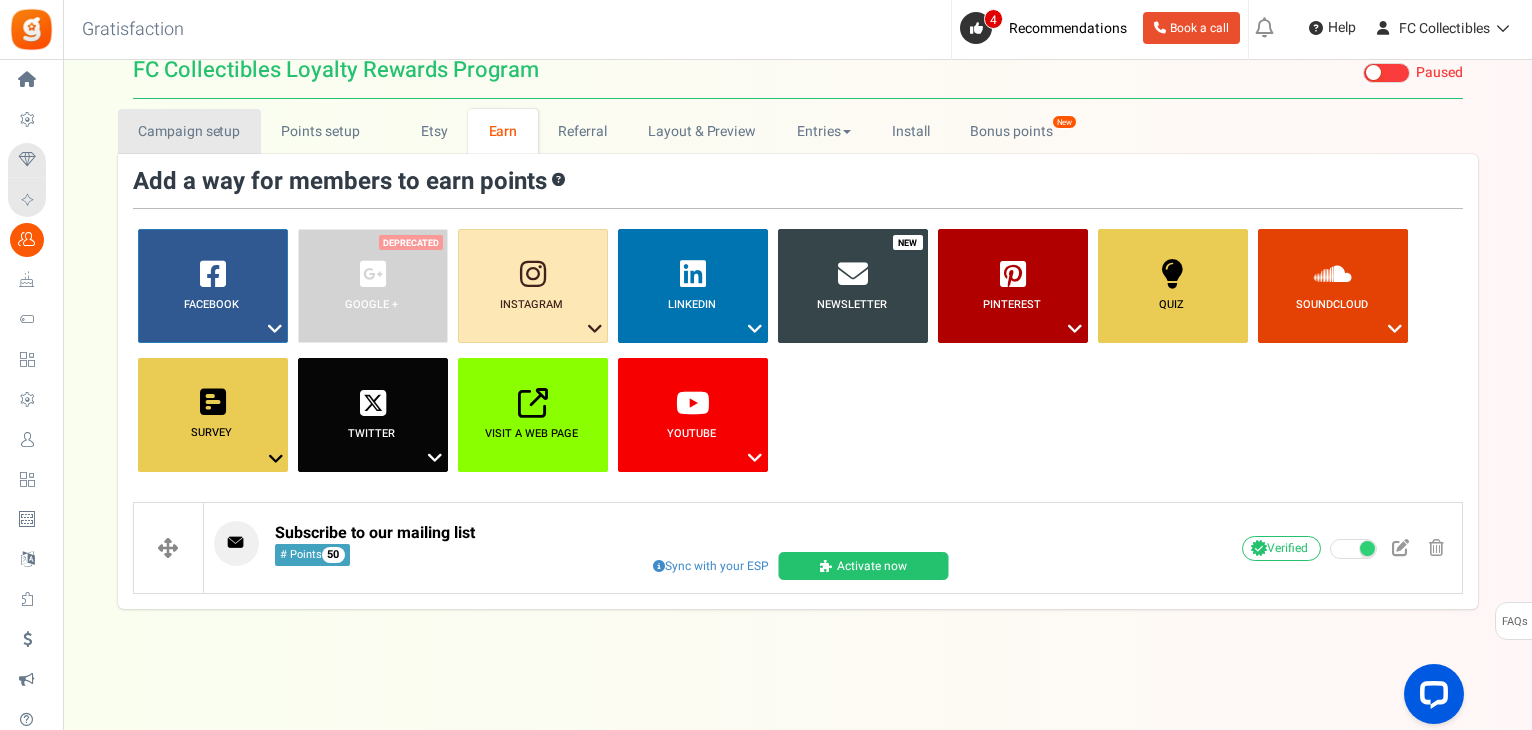 click on "Campaign setup" at bounding box center [189, 131] 